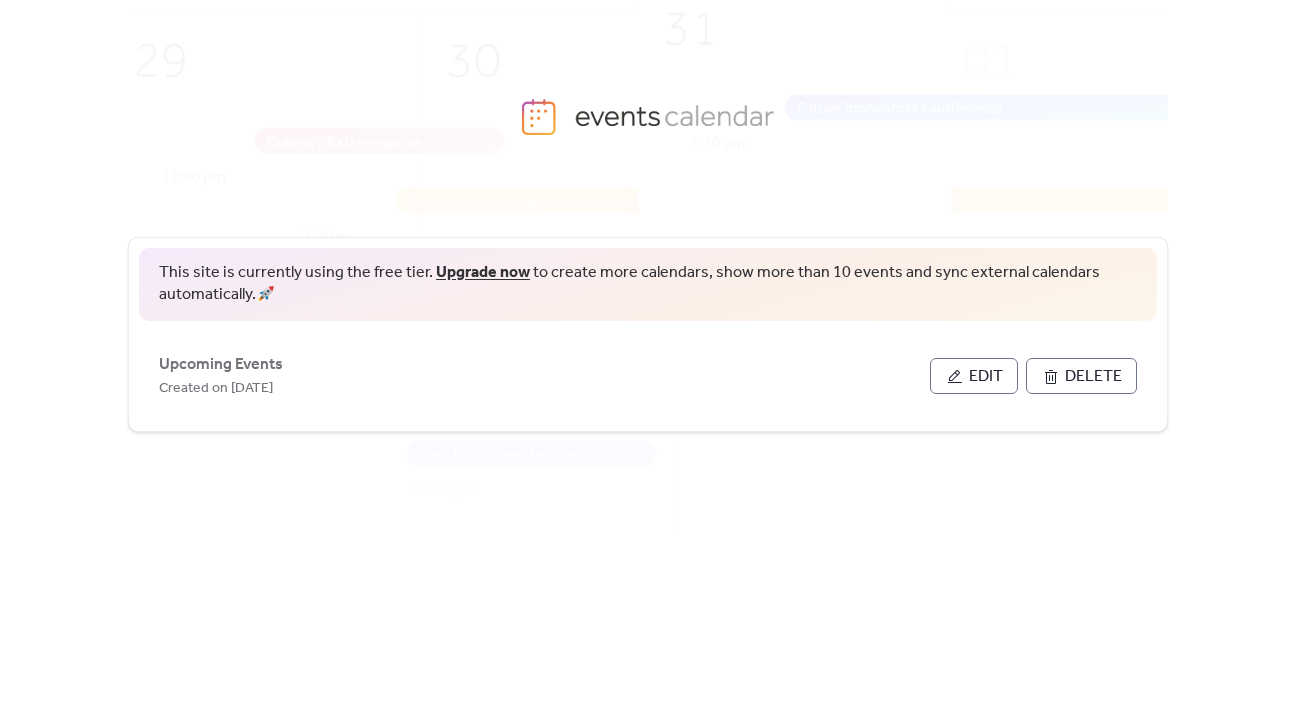 scroll, scrollTop: 0, scrollLeft: 0, axis: both 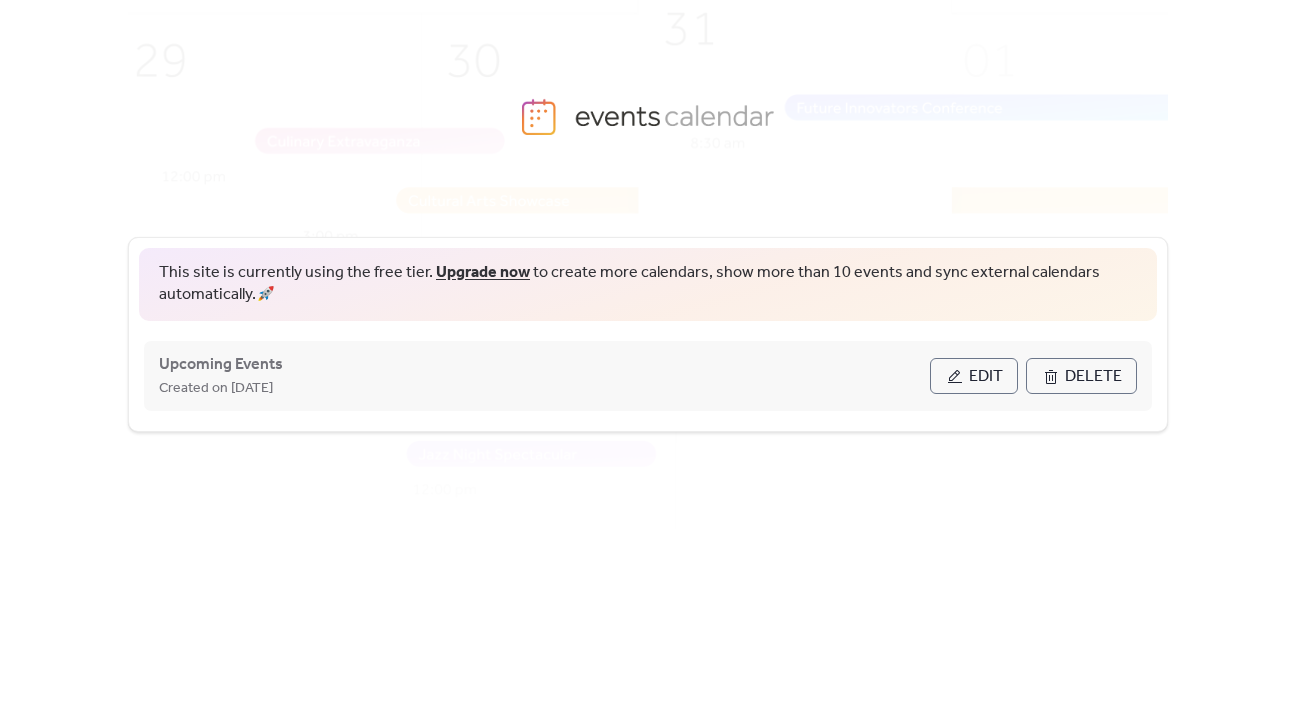 click on "Edit" at bounding box center (986, 377) 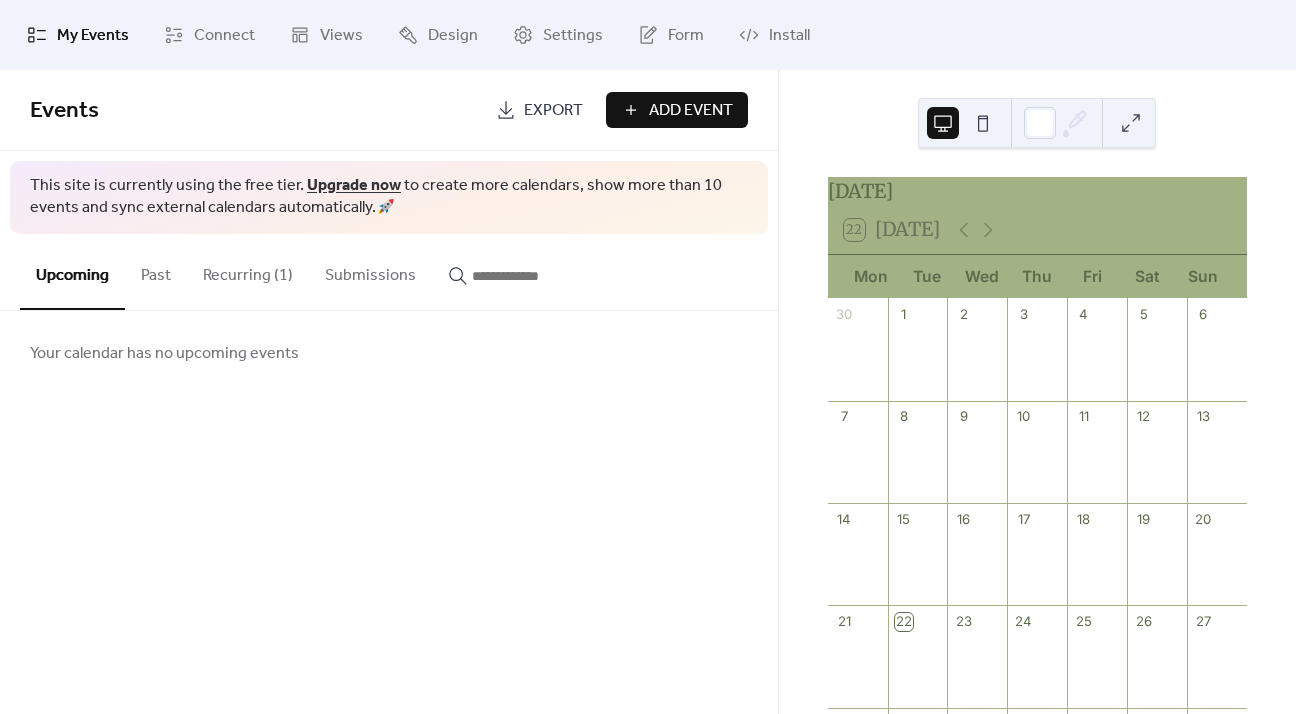 click on "Add Event" at bounding box center (691, 111) 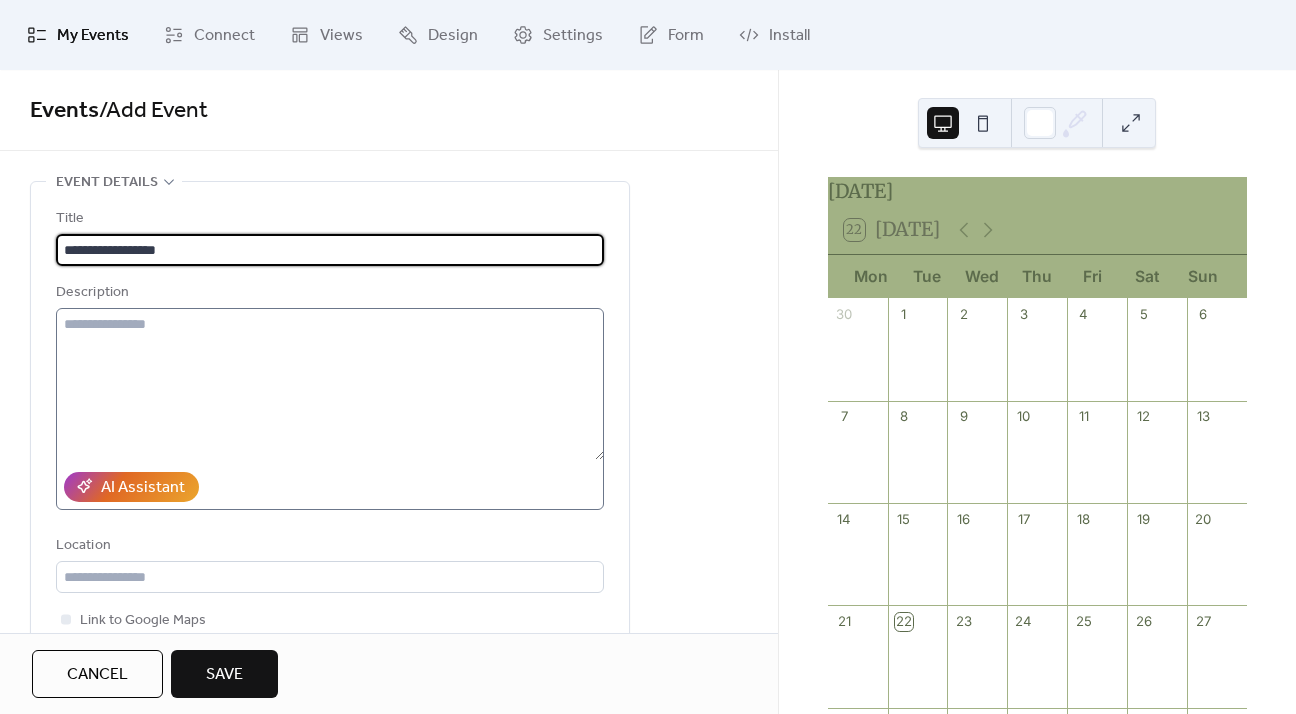 type on "**********" 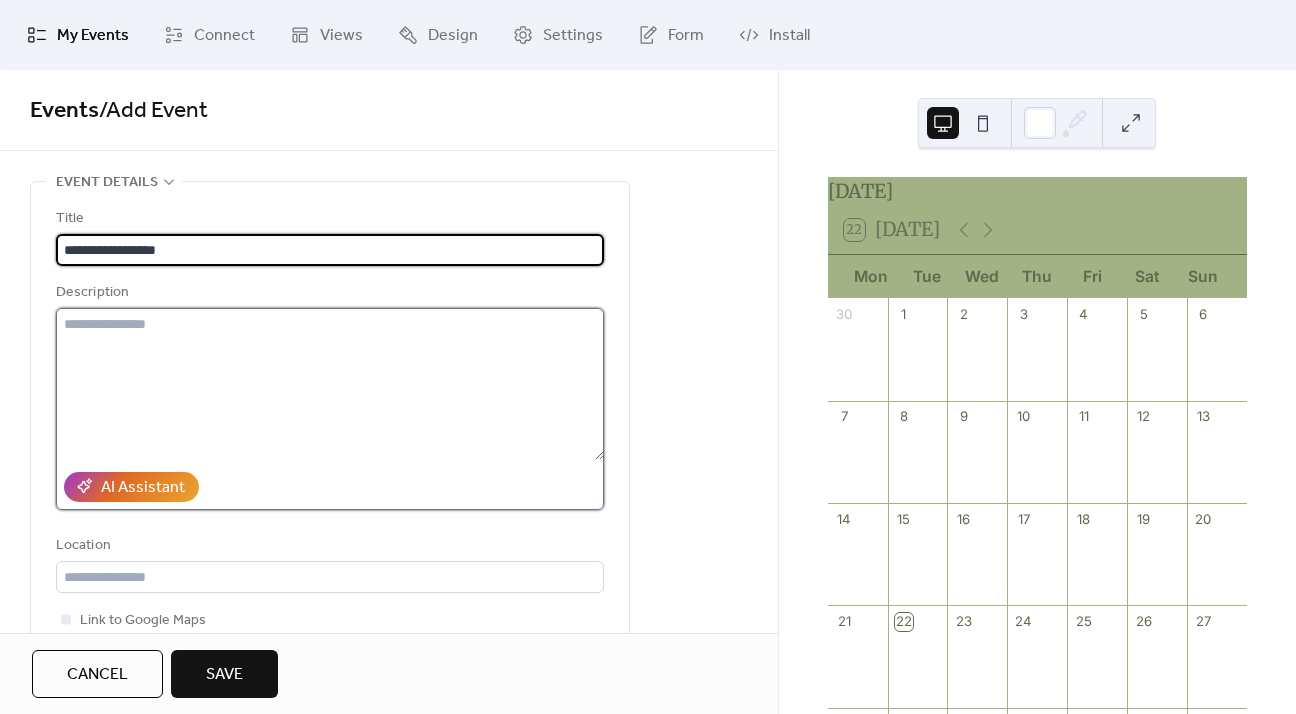 click at bounding box center [330, 384] 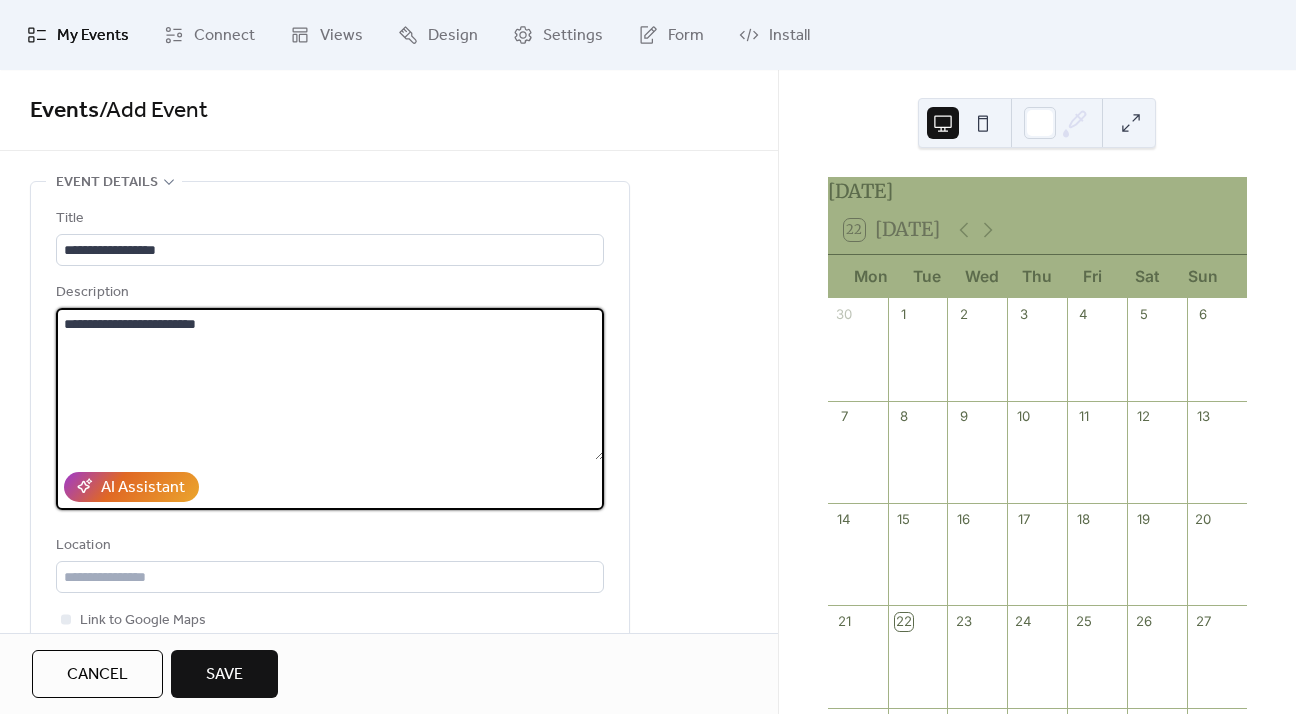 click on "**********" at bounding box center [330, 384] 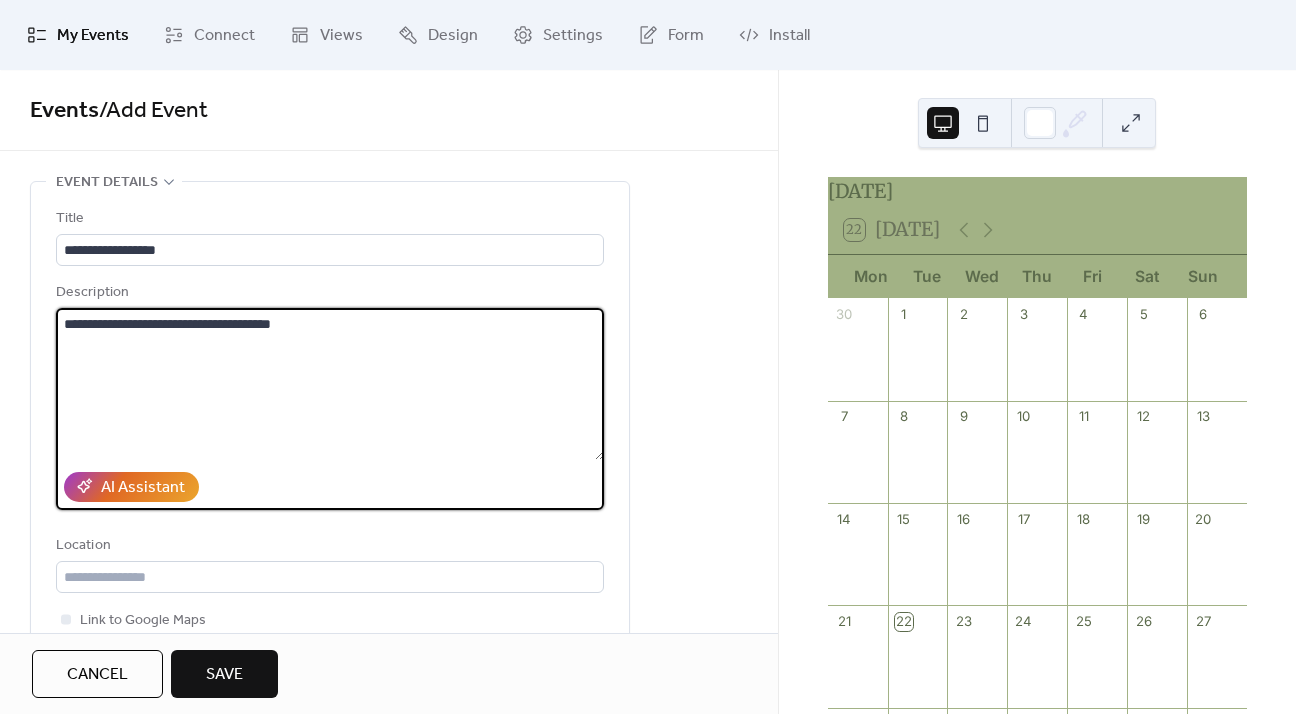 click on "**********" at bounding box center (330, 384) 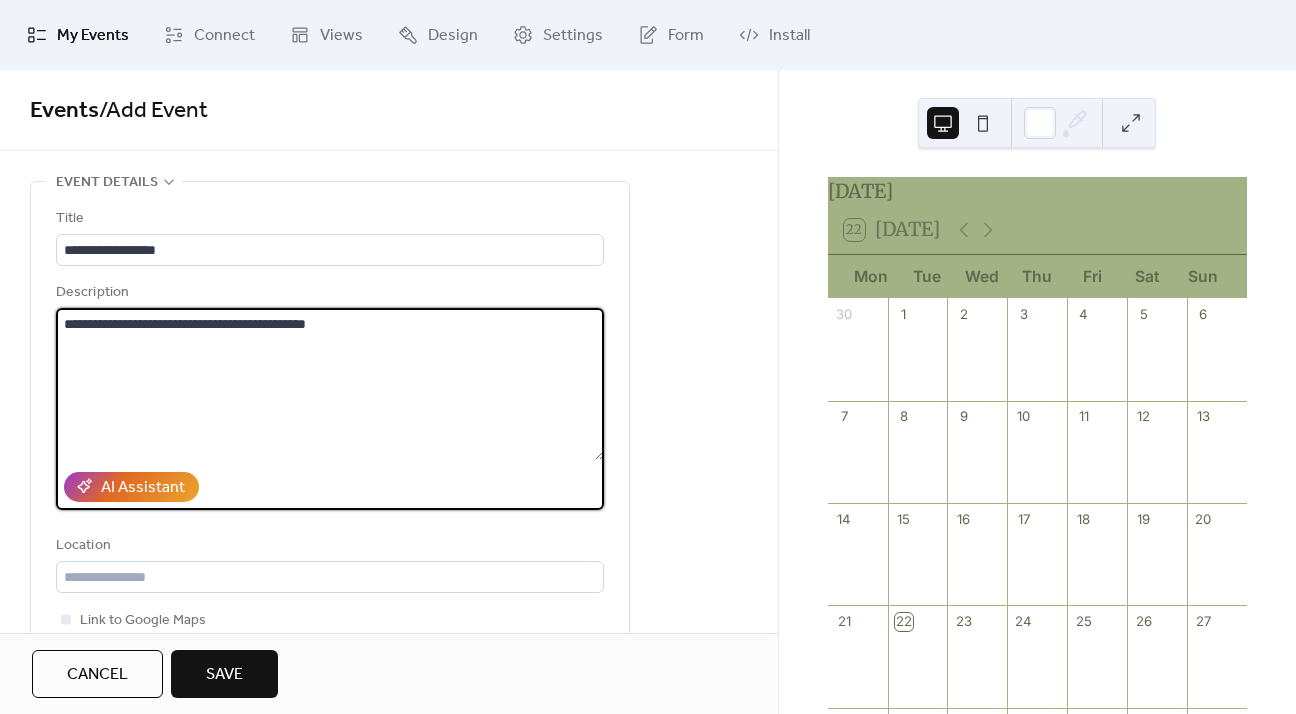 click on "**********" at bounding box center [330, 384] 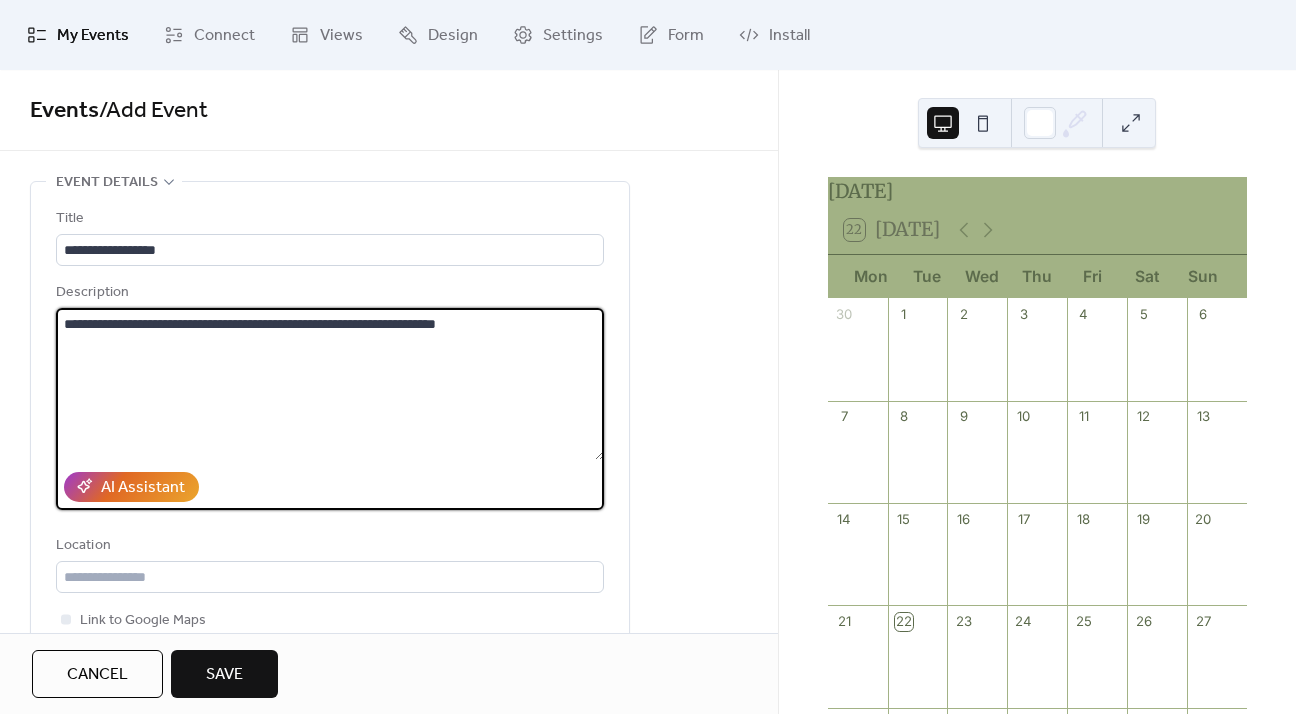 drag, startPoint x: 258, startPoint y: 328, endPoint x: 183, endPoint y: 316, distance: 75.95393 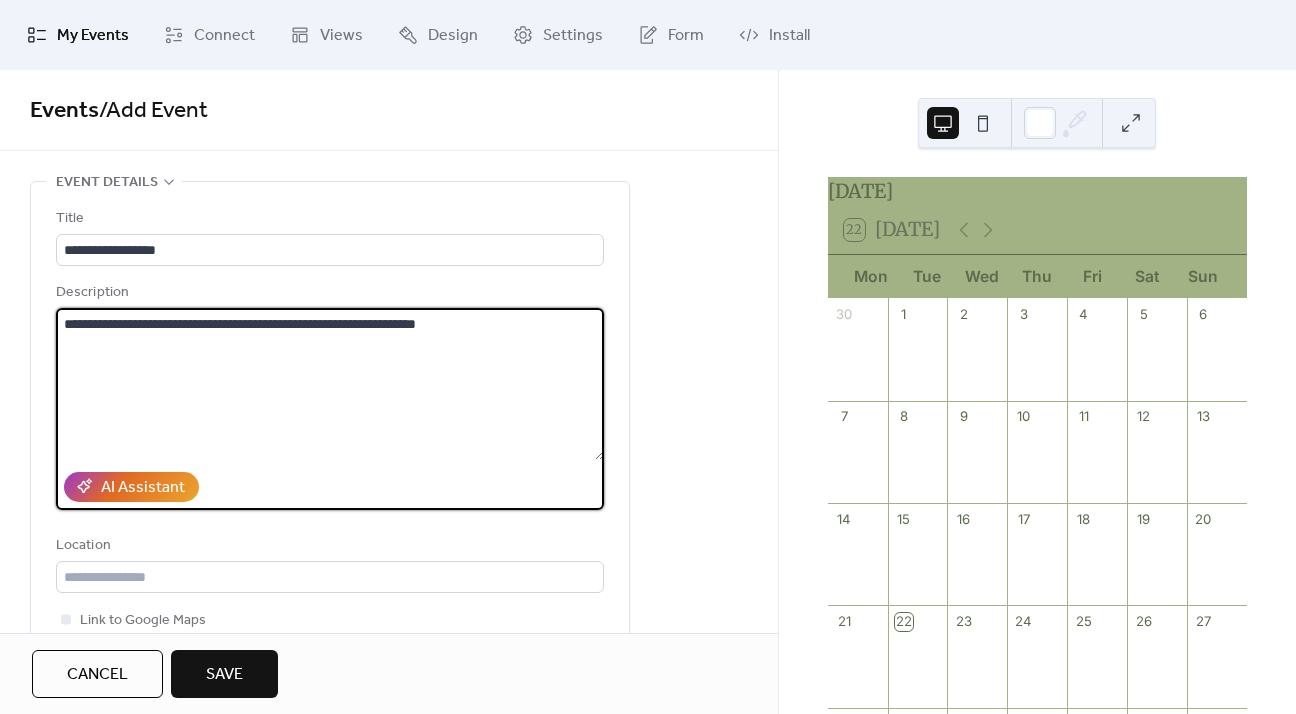 click on "**********" at bounding box center [330, 384] 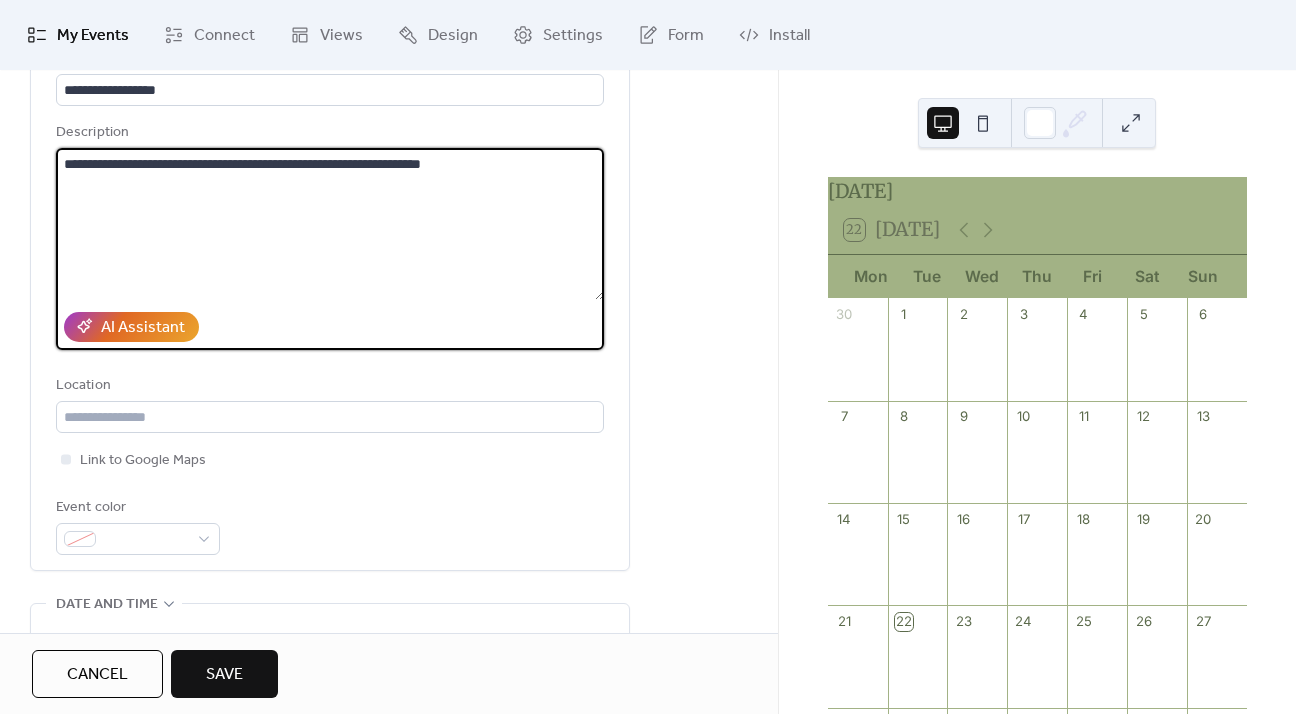 scroll, scrollTop: 216, scrollLeft: 0, axis: vertical 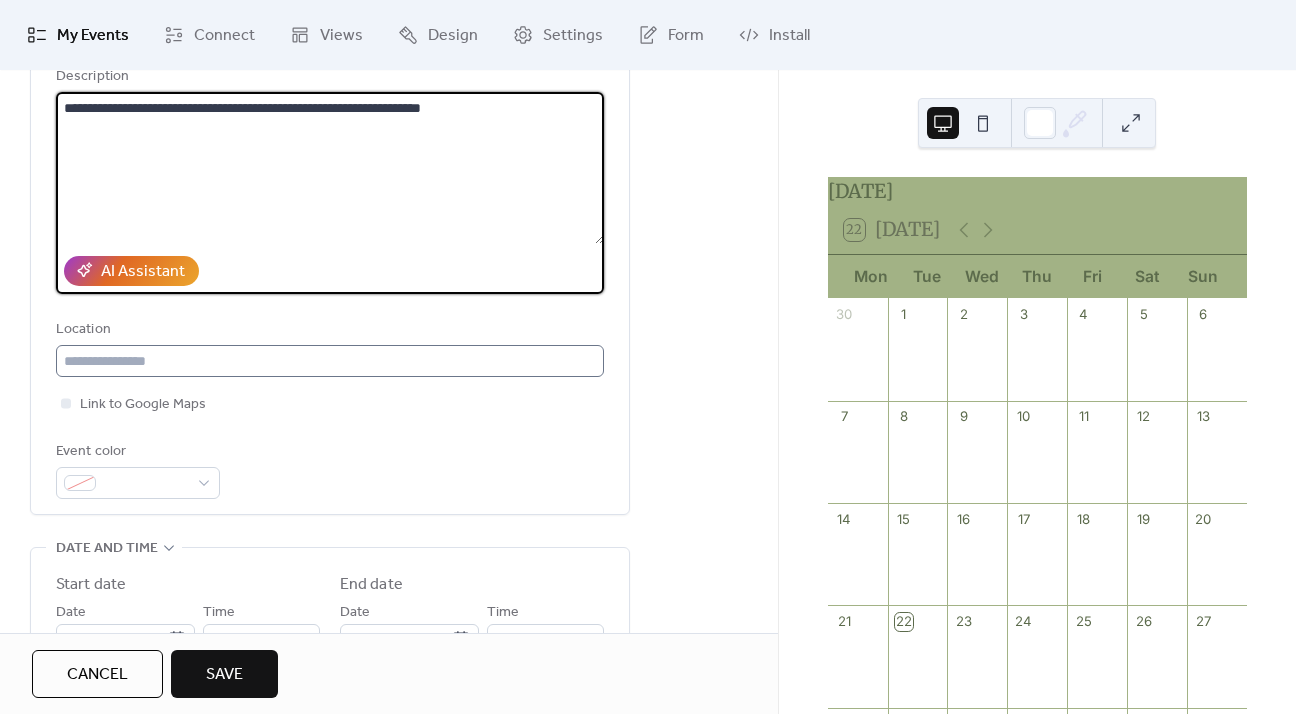 type on "**********" 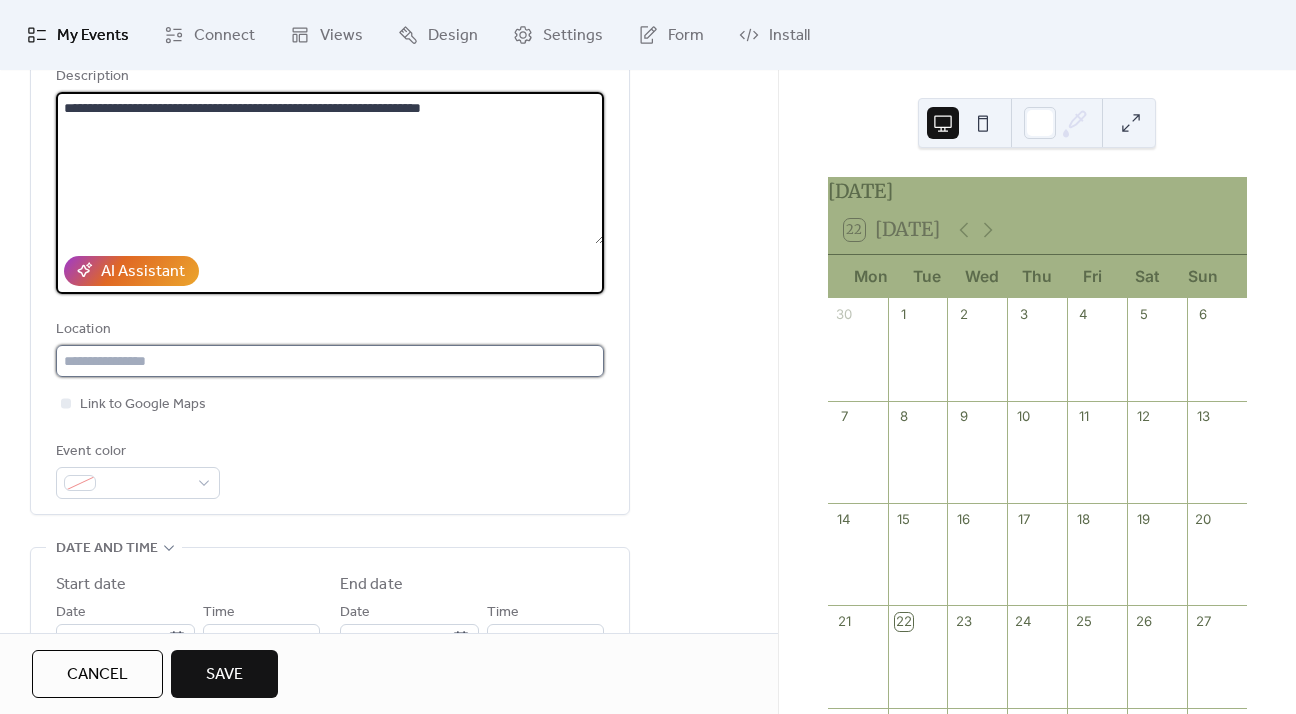 click at bounding box center (330, 361) 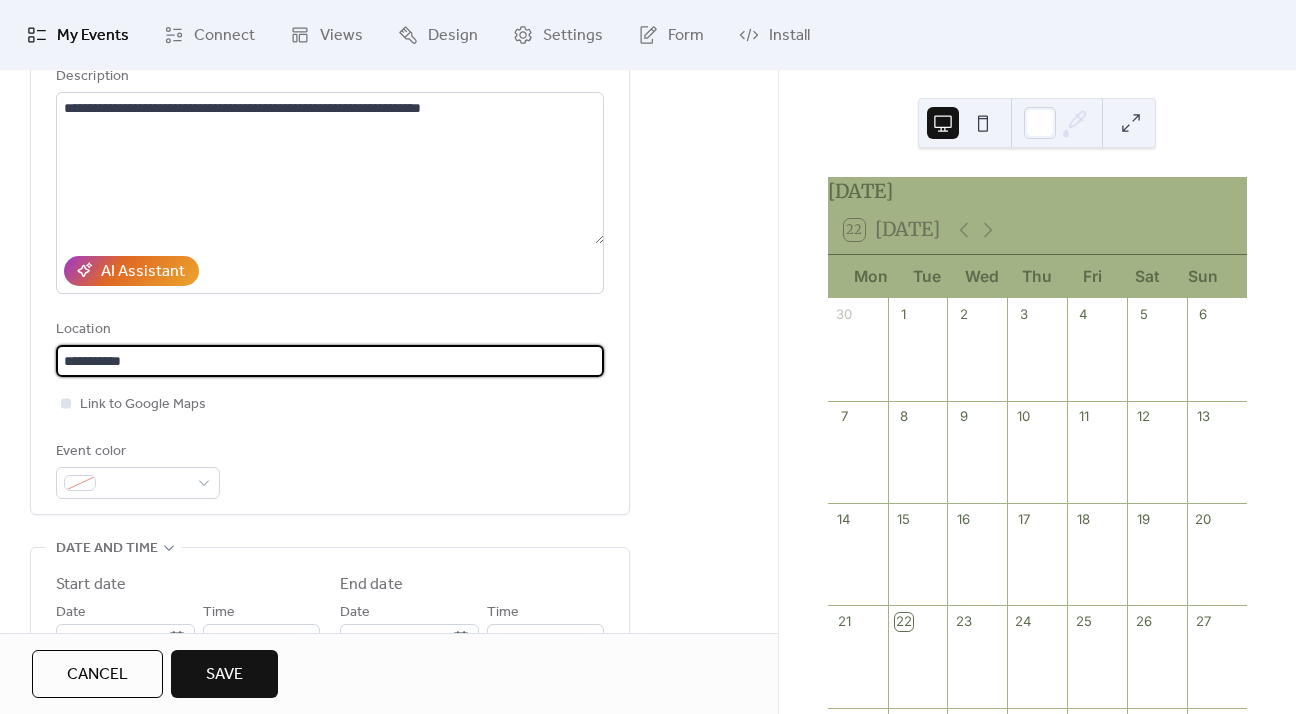 type on "**********" 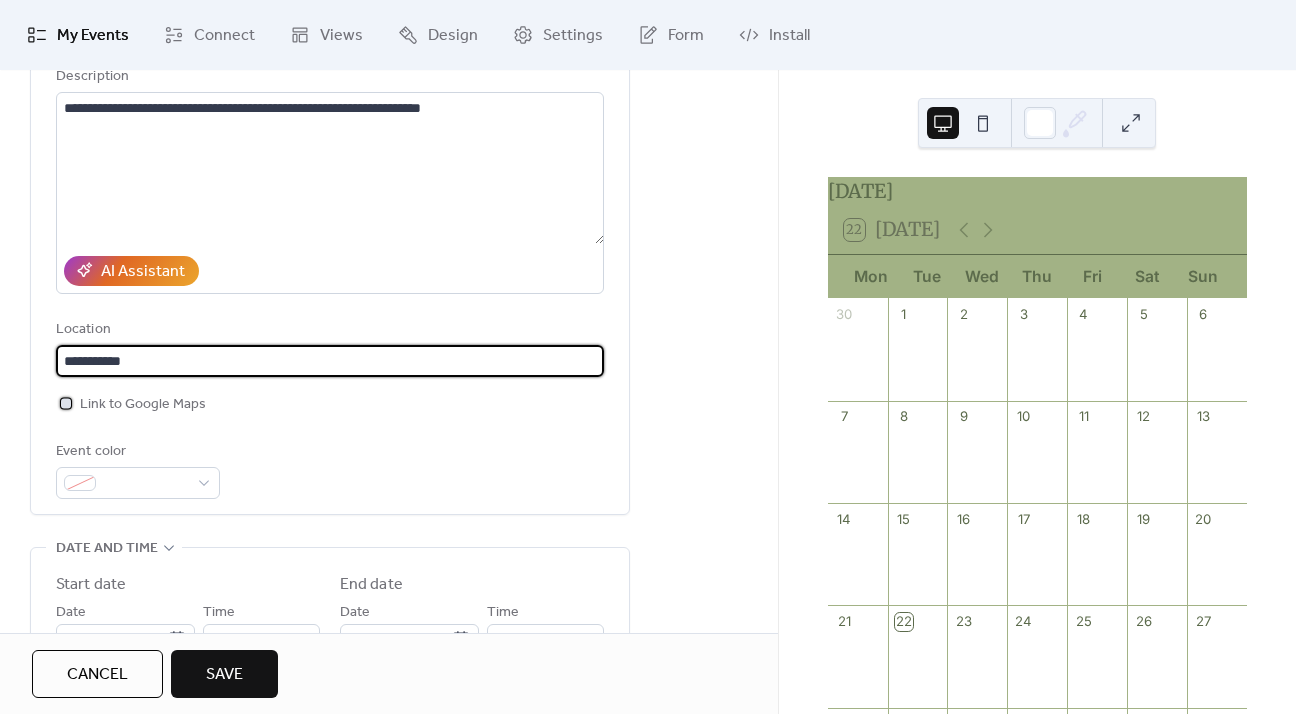 click at bounding box center (66, 403) 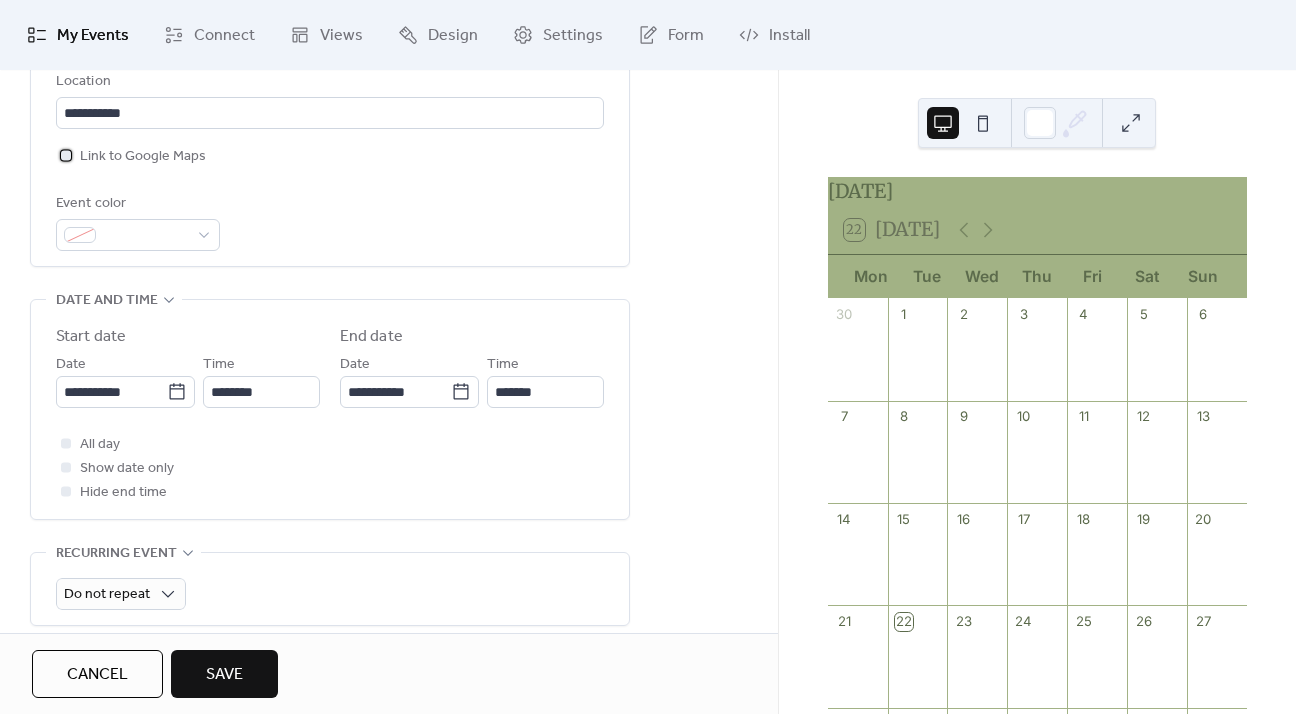 scroll, scrollTop: 119, scrollLeft: 0, axis: vertical 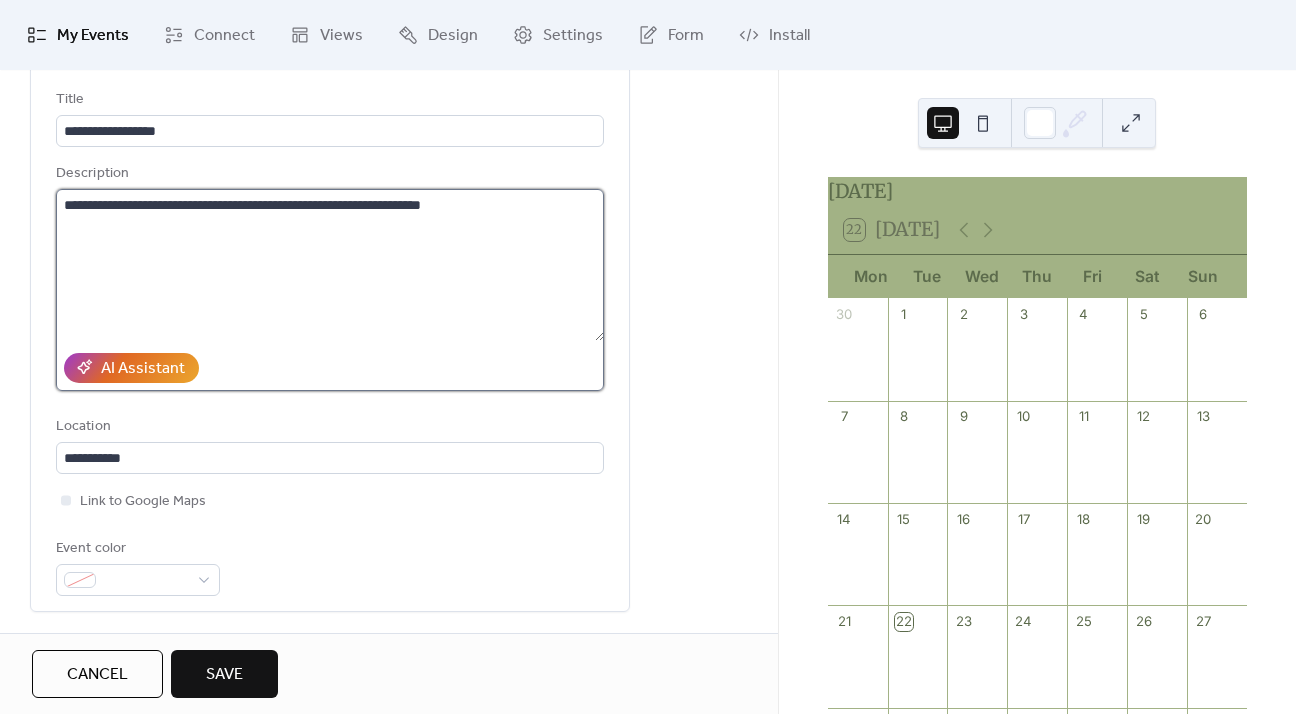 click on "**********" at bounding box center [330, 265] 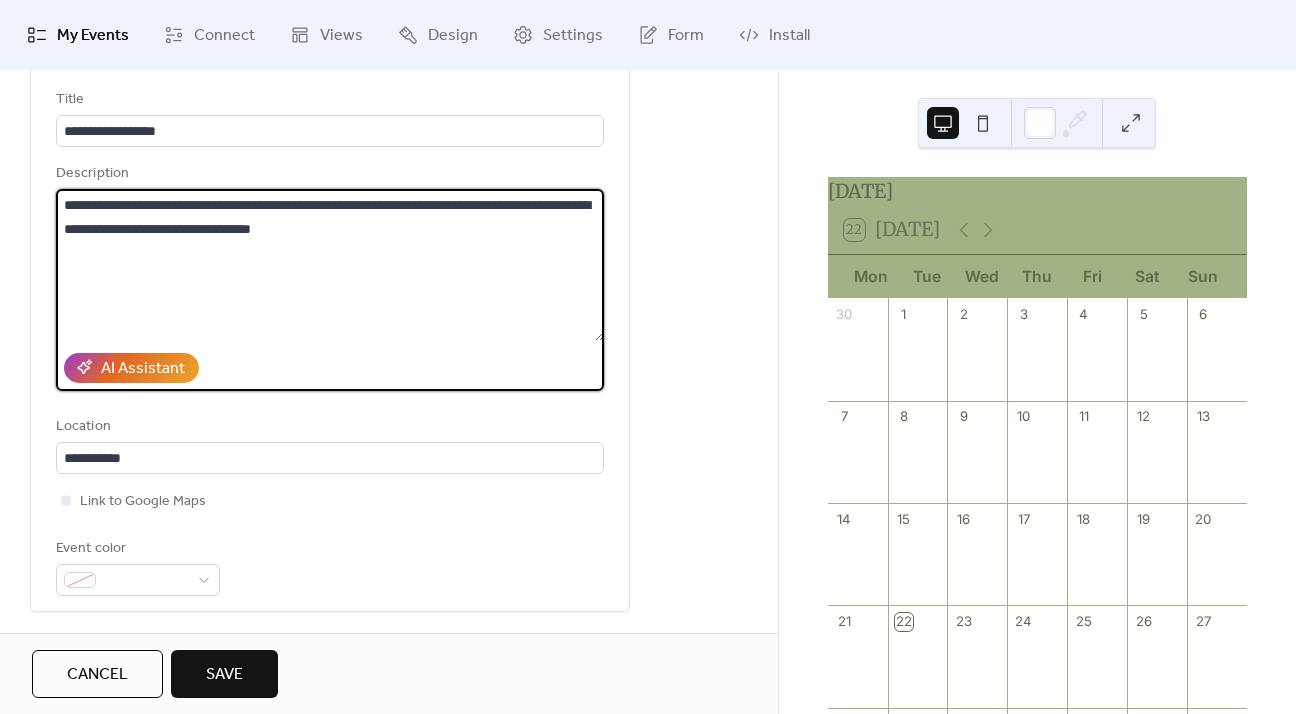 scroll, scrollTop: 234, scrollLeft: 0, axis: vertical 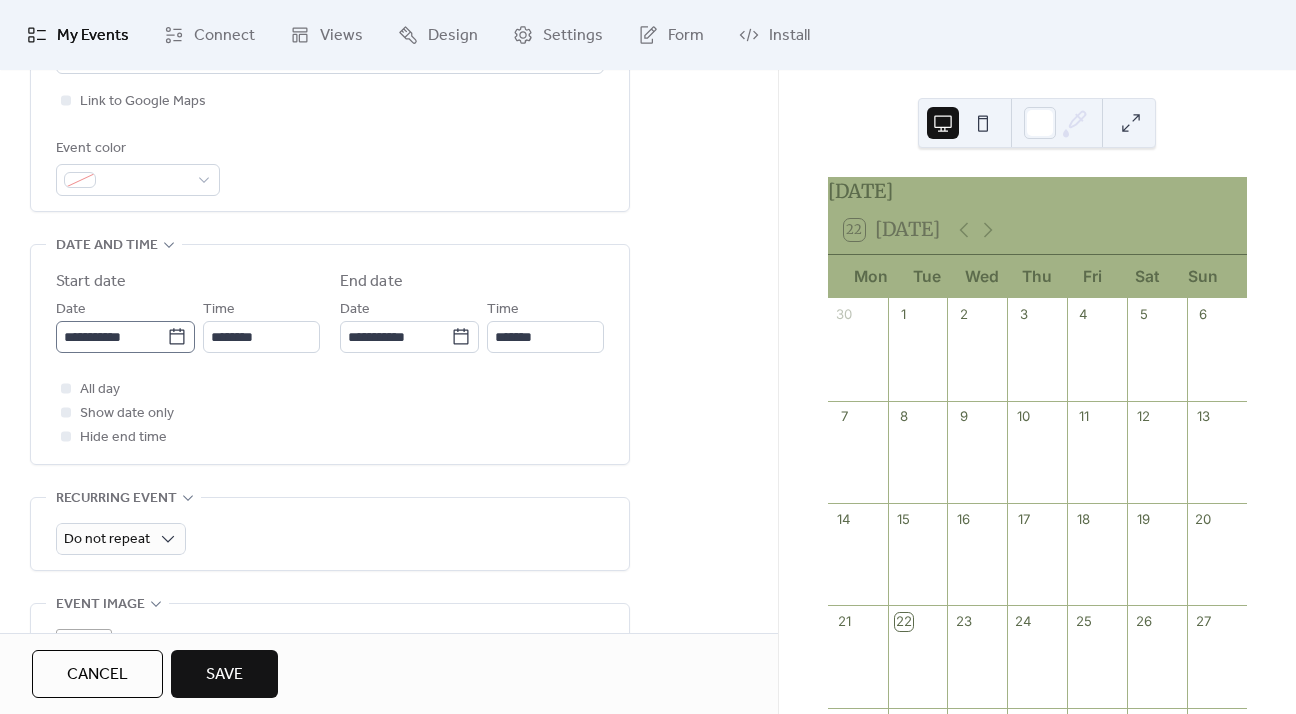 type on "**********" 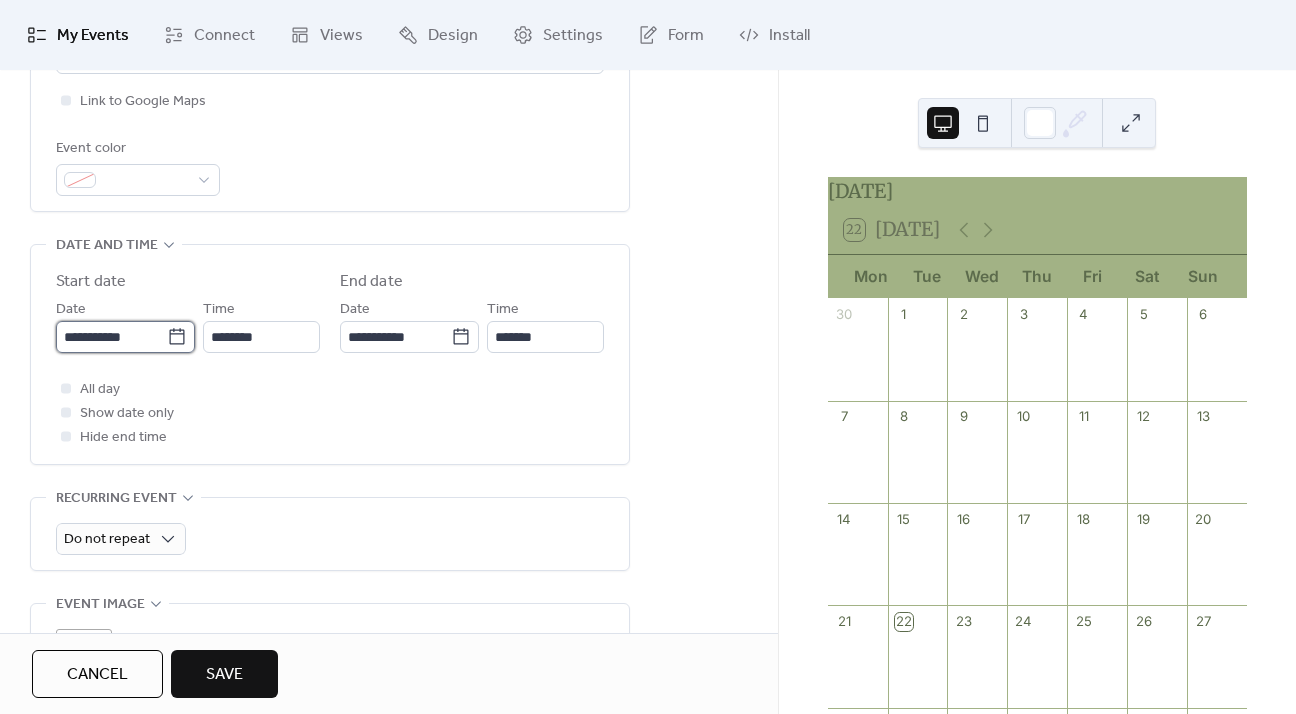click on "**********" at bounding box center [111, 337] 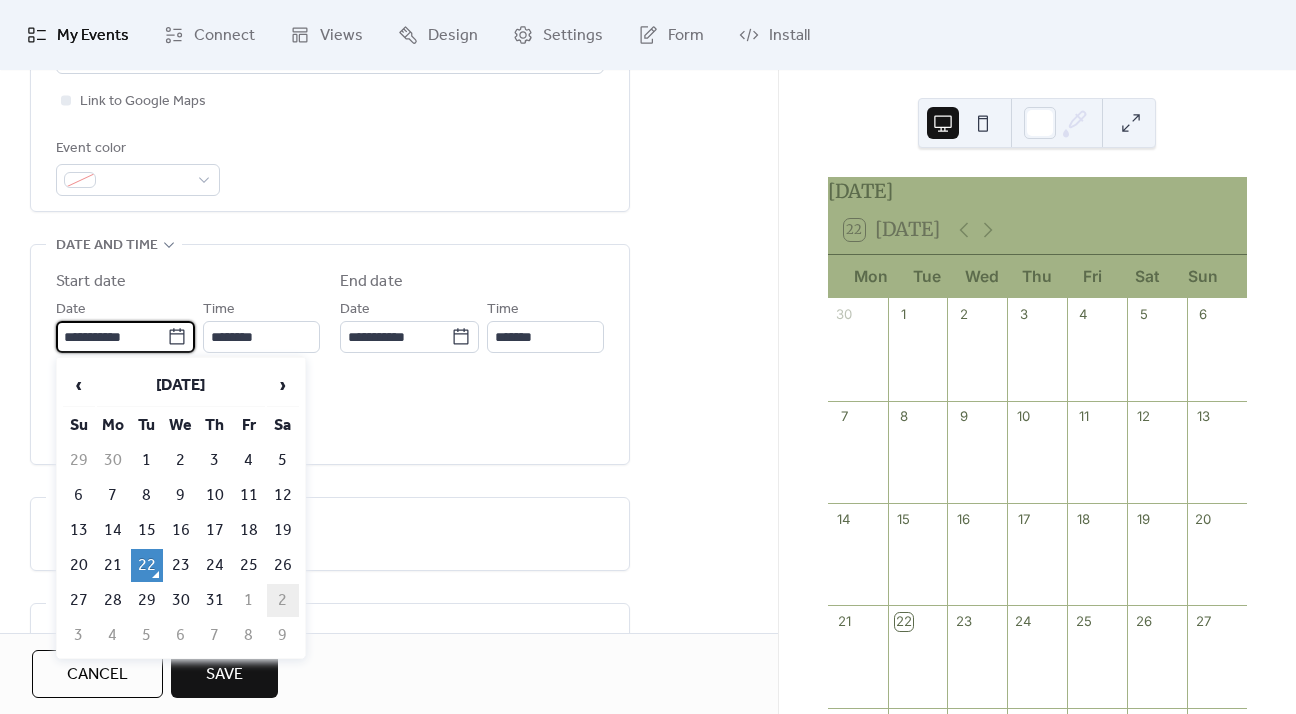 click on "2" at bounding box center [283, 600] 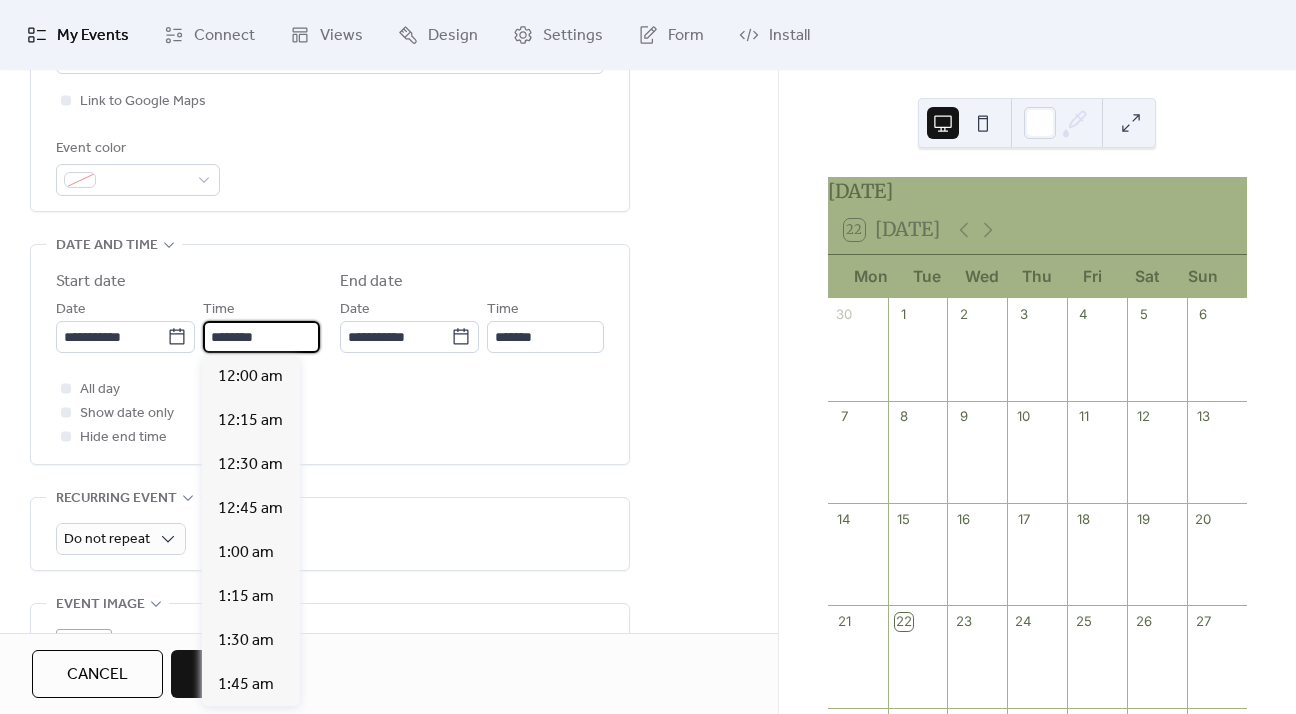 click on "********" at bounding box center (261, 337) 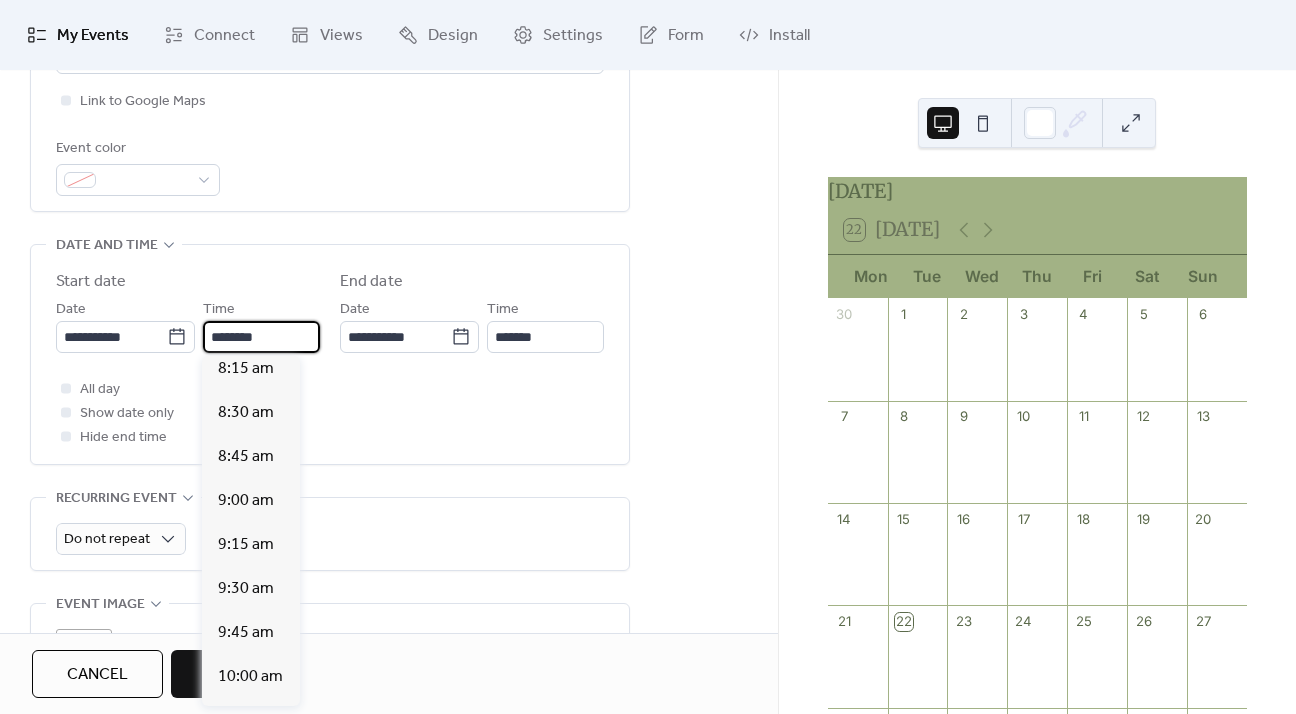 scroll, scrollTop: 1456, scrollLeft: 0, axis: vertical 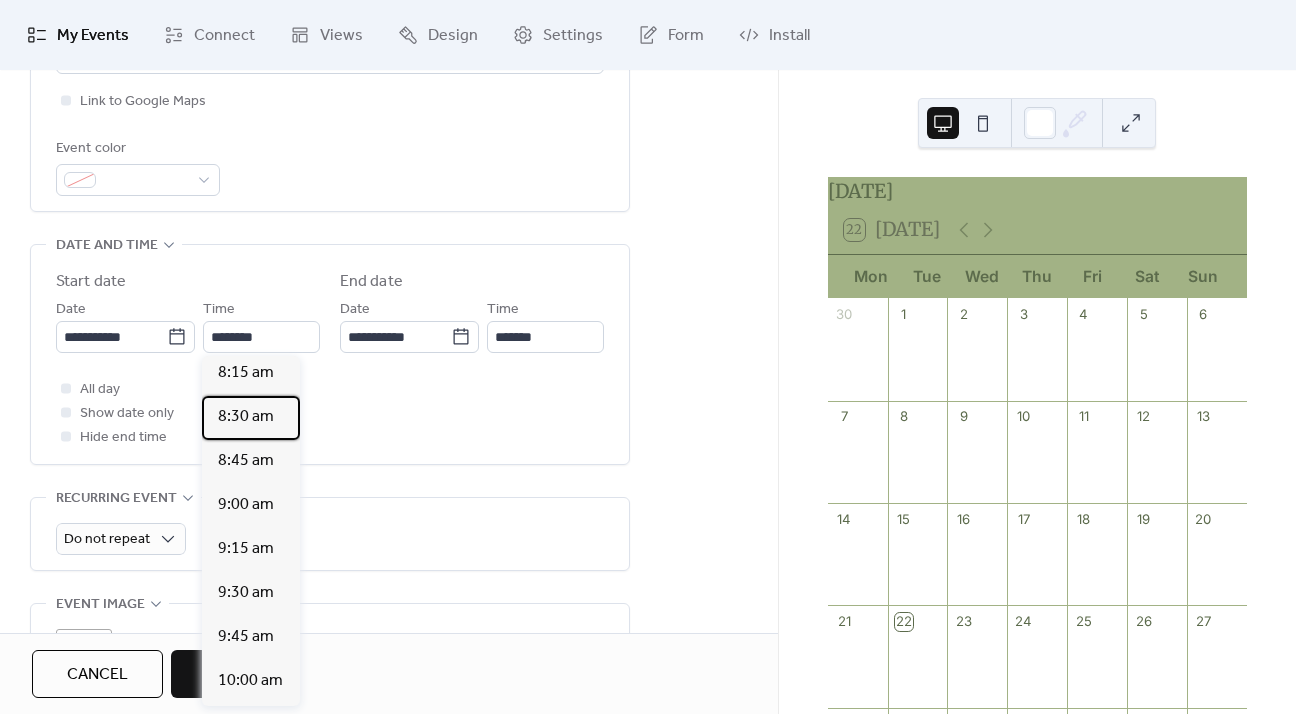 click on "8:30 am" at bounding box center (251, 418) 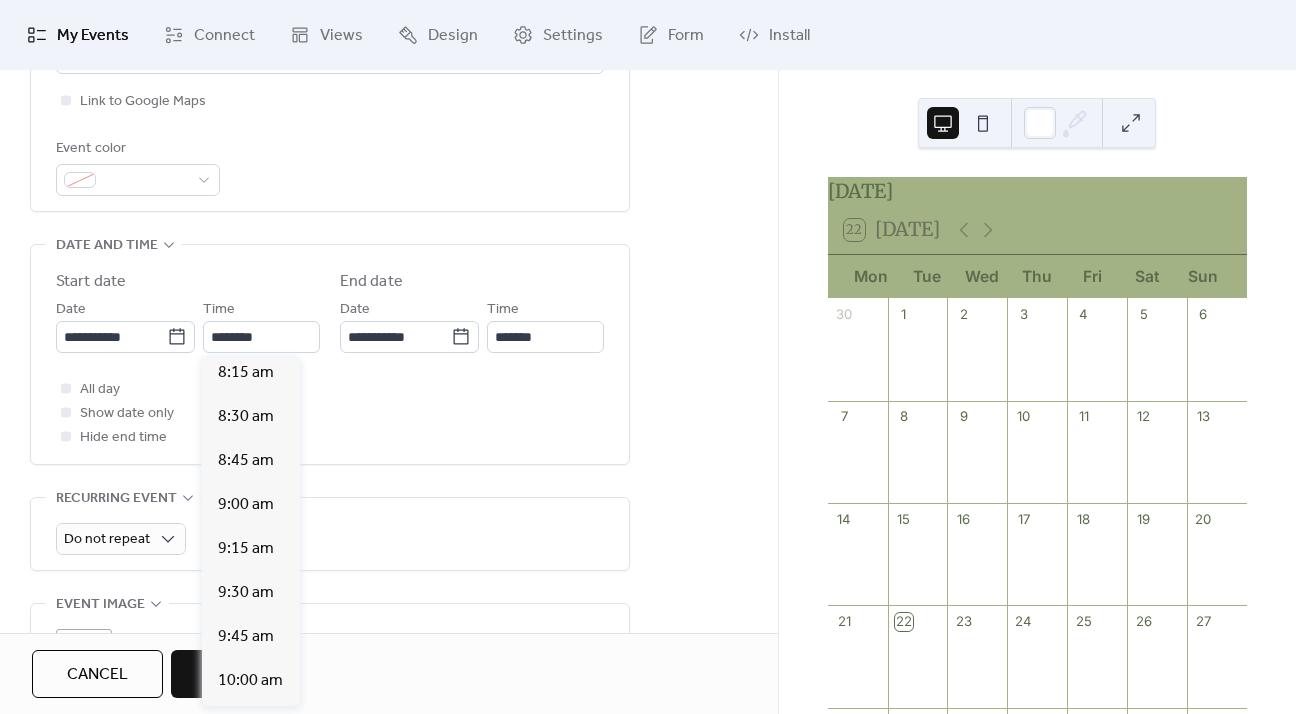 type on "*******" 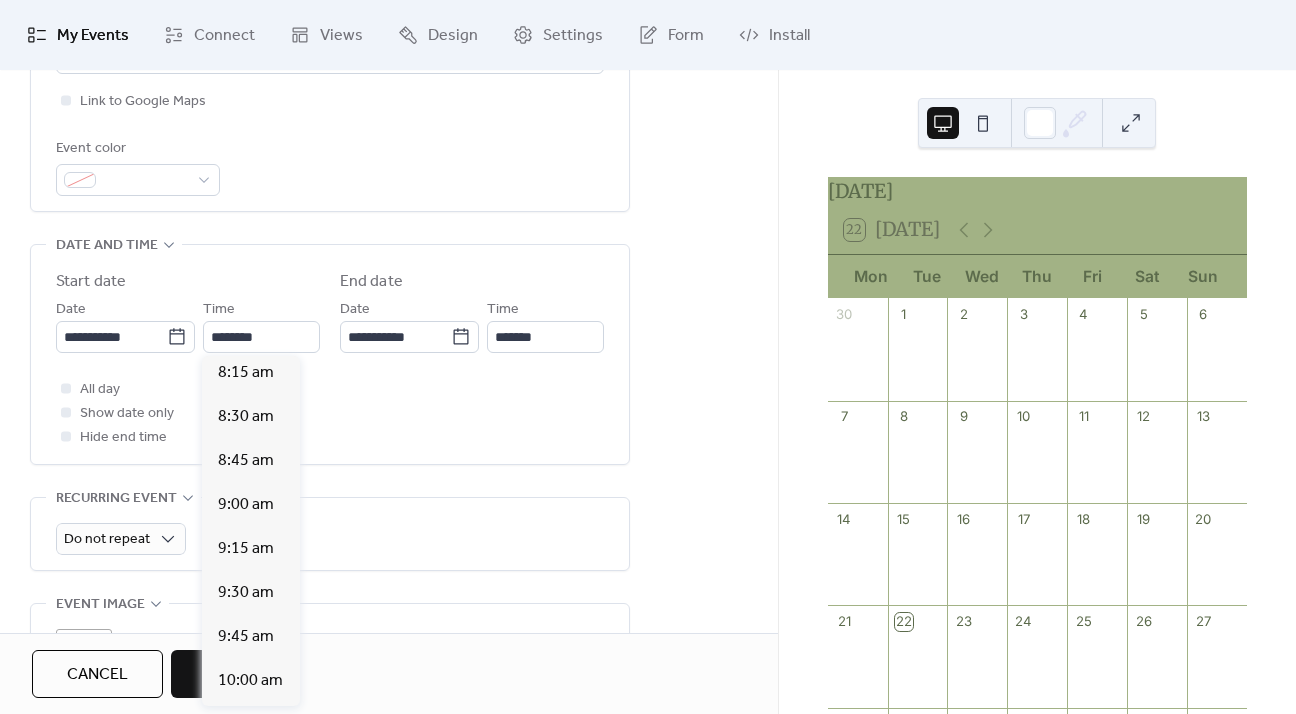 type on "*******" 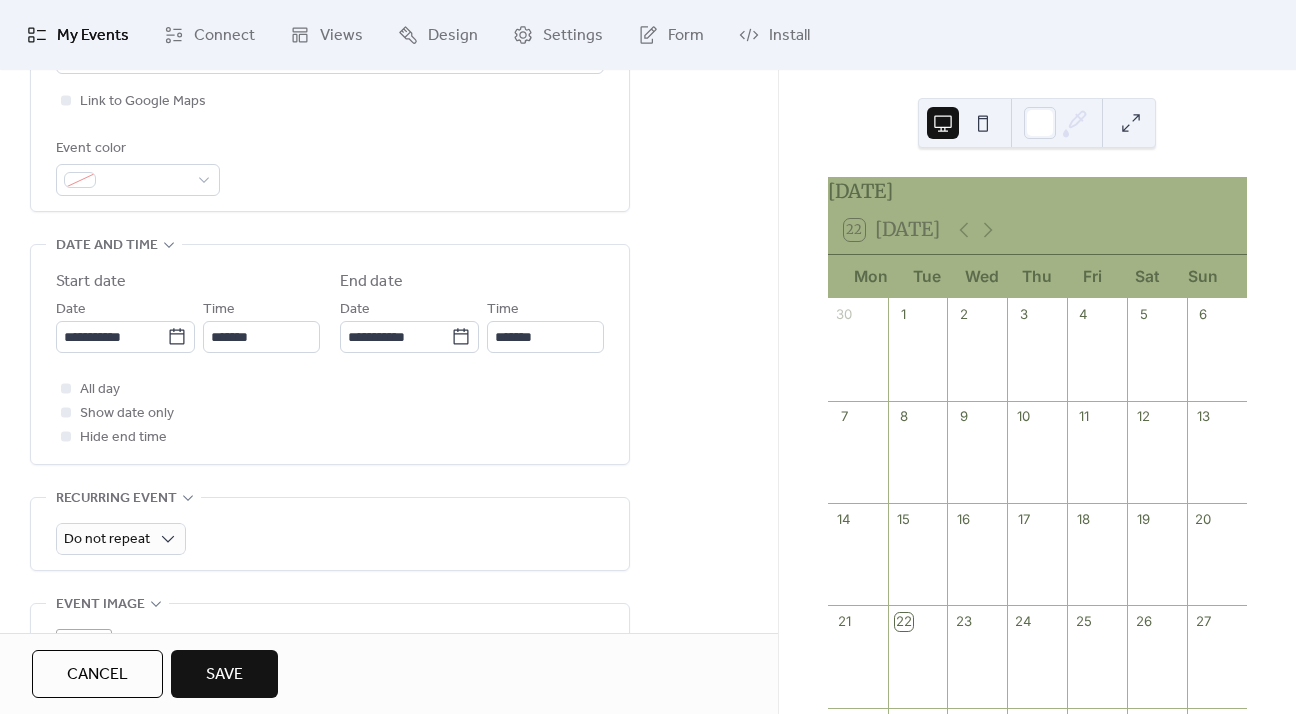 scroll, scrollTop: 507, scrollLeft: 0, axis: vertical 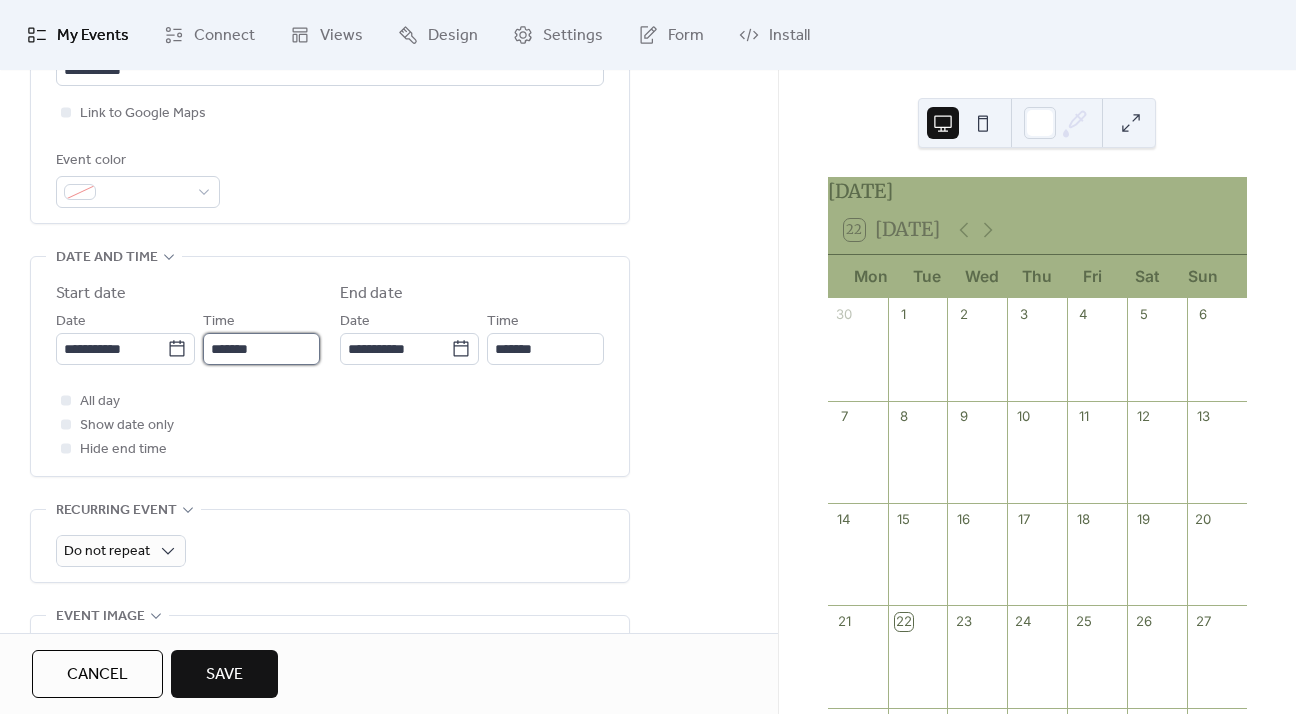 click on "*******" at bounding box center [261, 349] 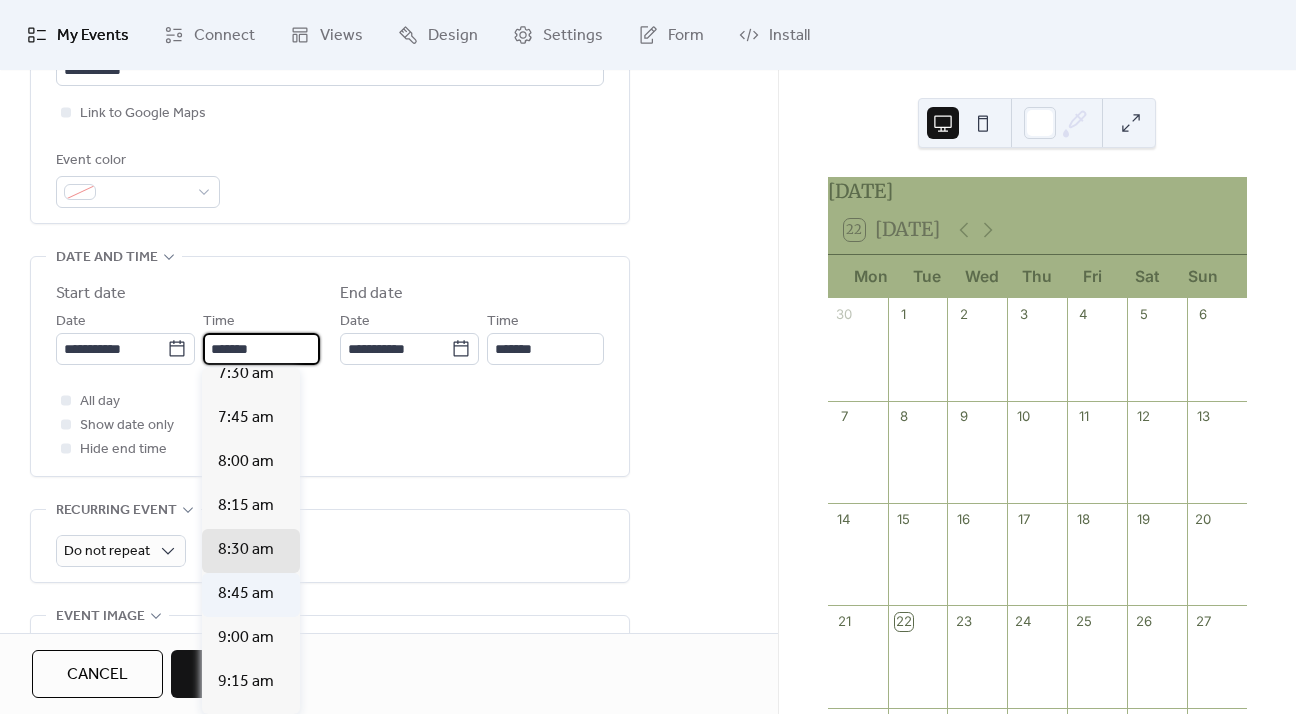 scroll, scrollTop: 1332, scrollLeft: 0, axis: vertical 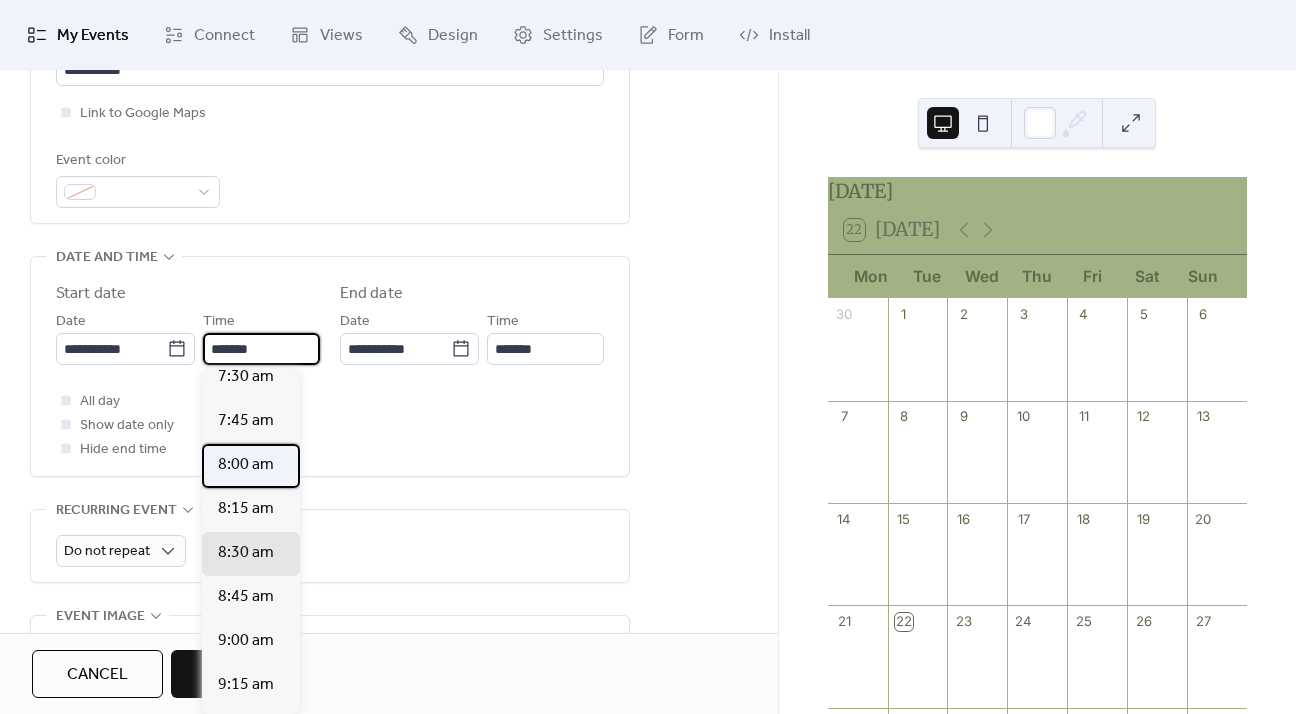click on "8:00 am" at bounding box center [246, 465] 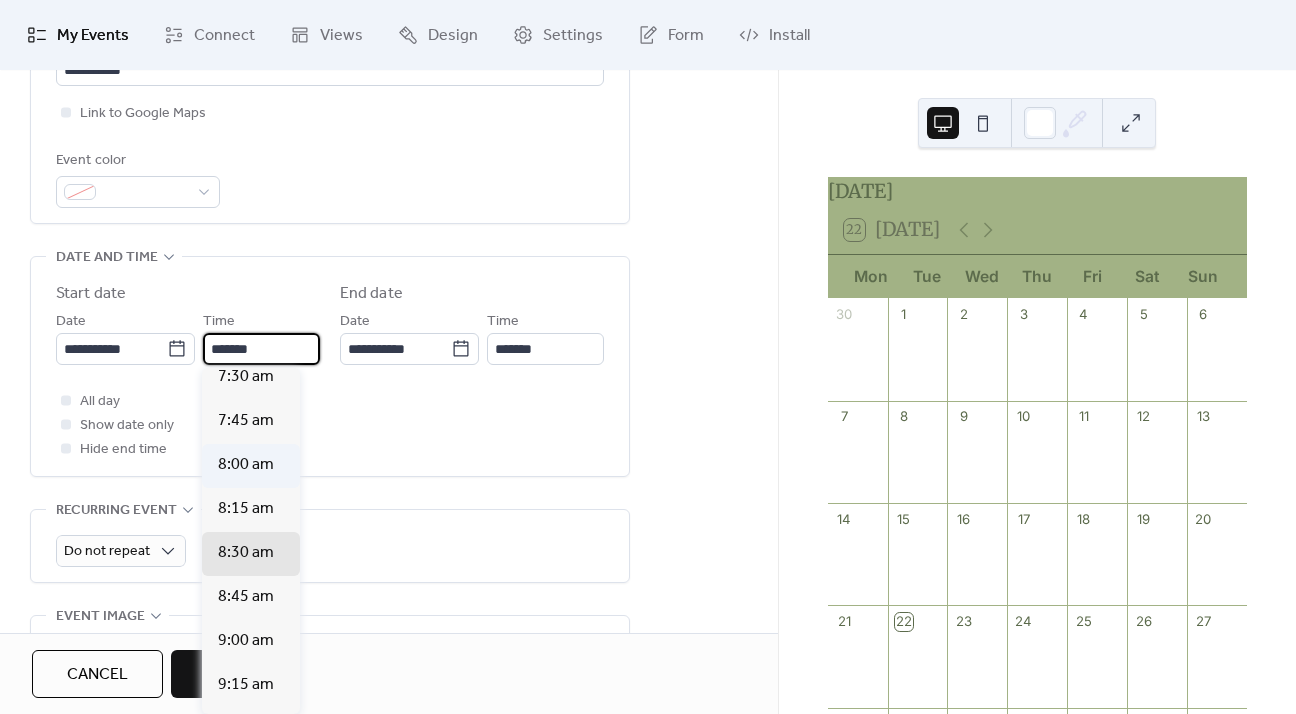 type on "*******" 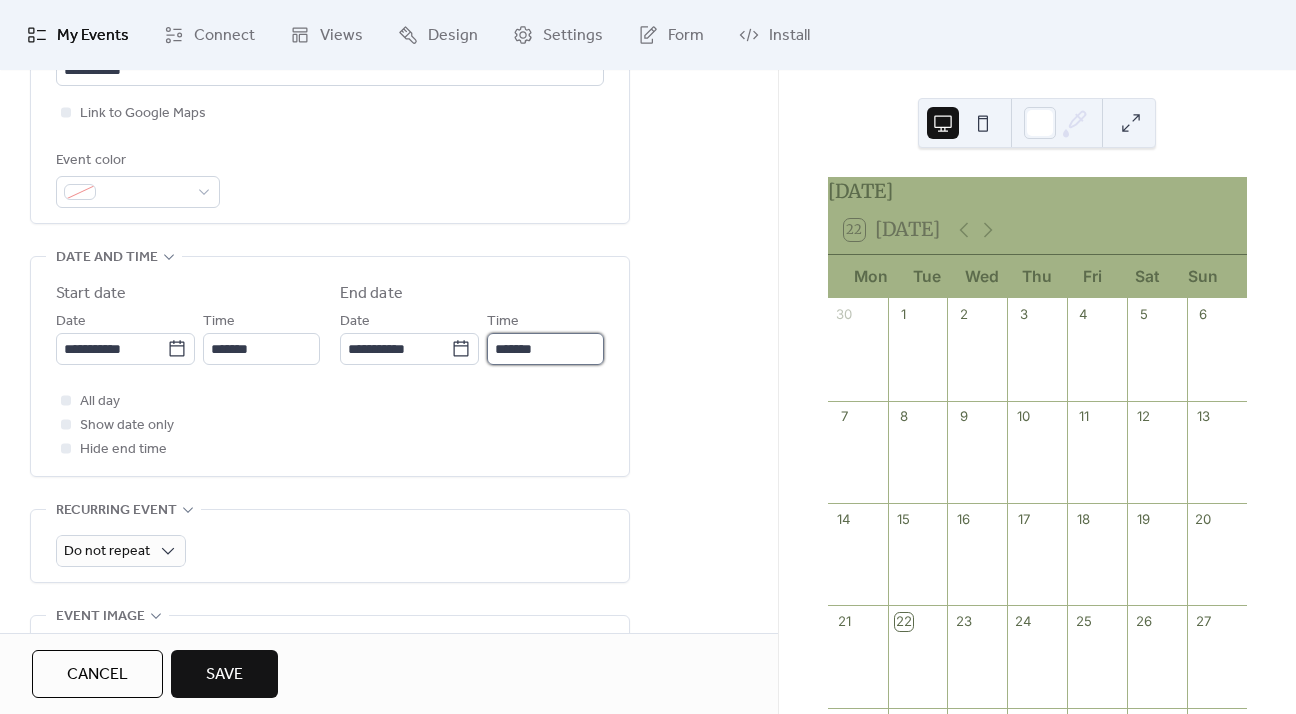 click on "*******" at bounding box center (545, 349) 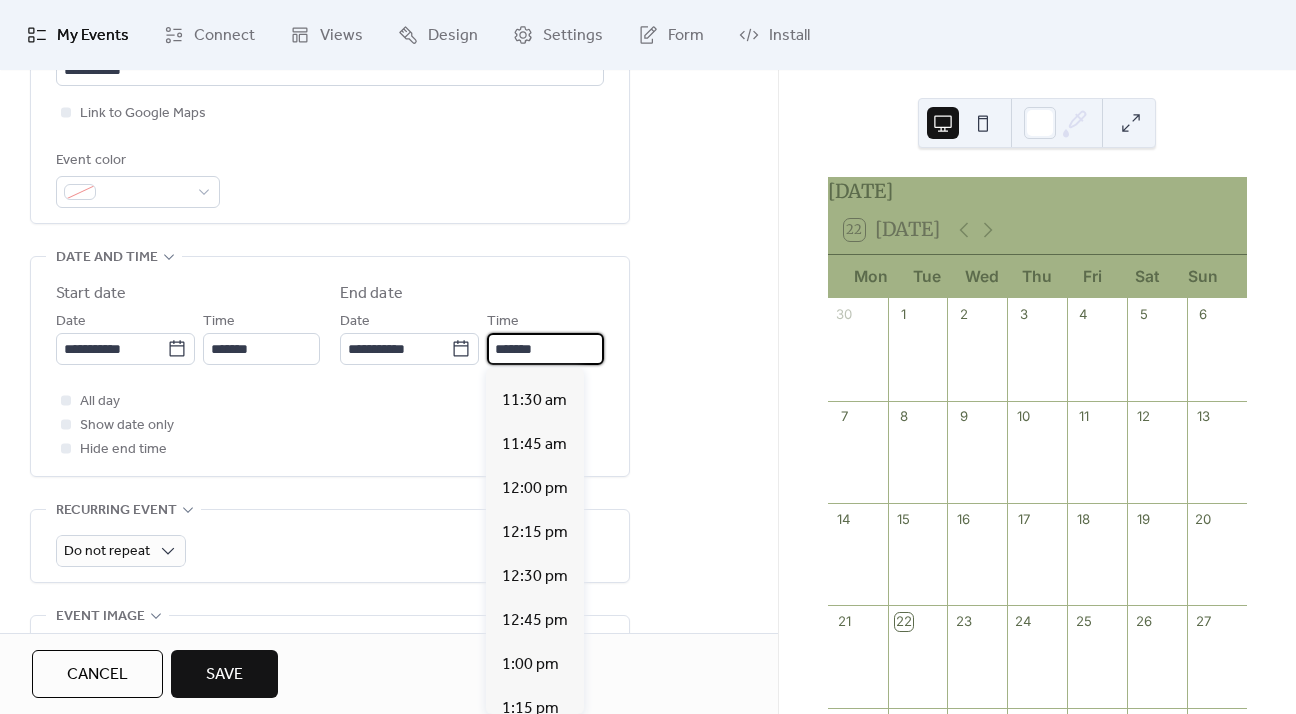 scroll, scrollTop: 562, scrollLeft: 0, axis: vertical 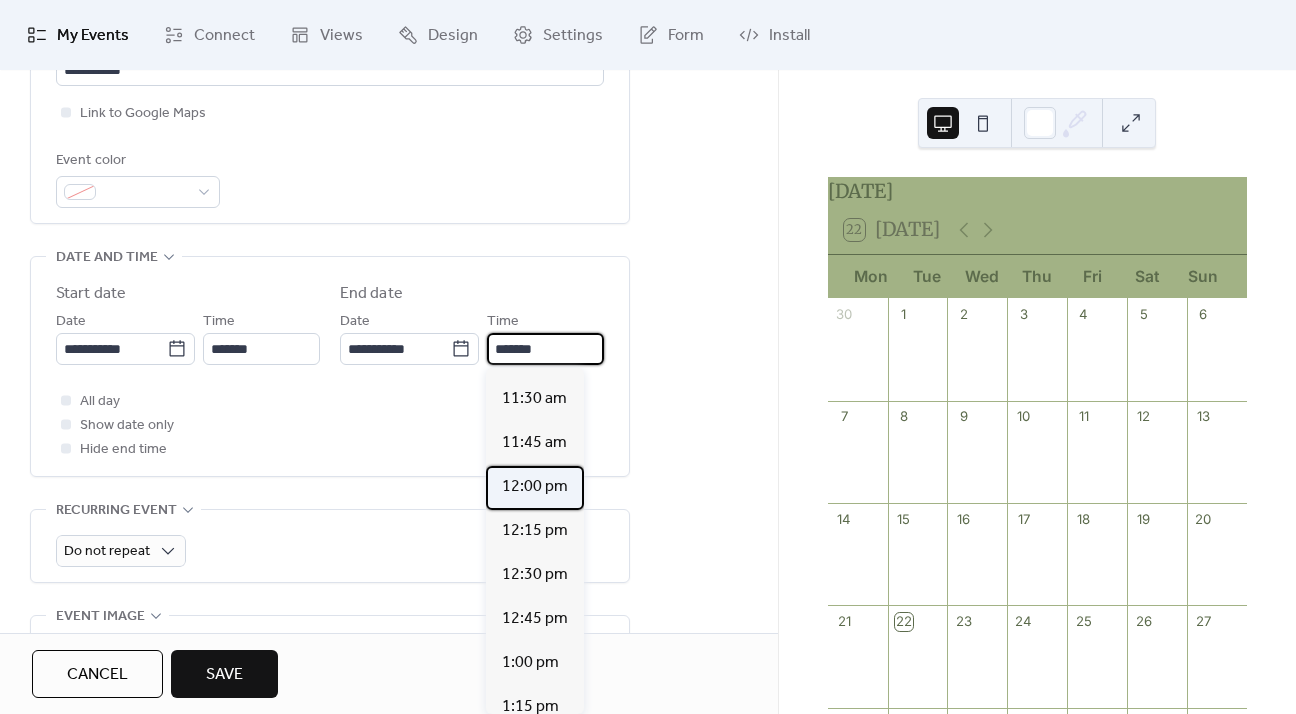 click on "12:00 pm" at bounding box center (535, 487) 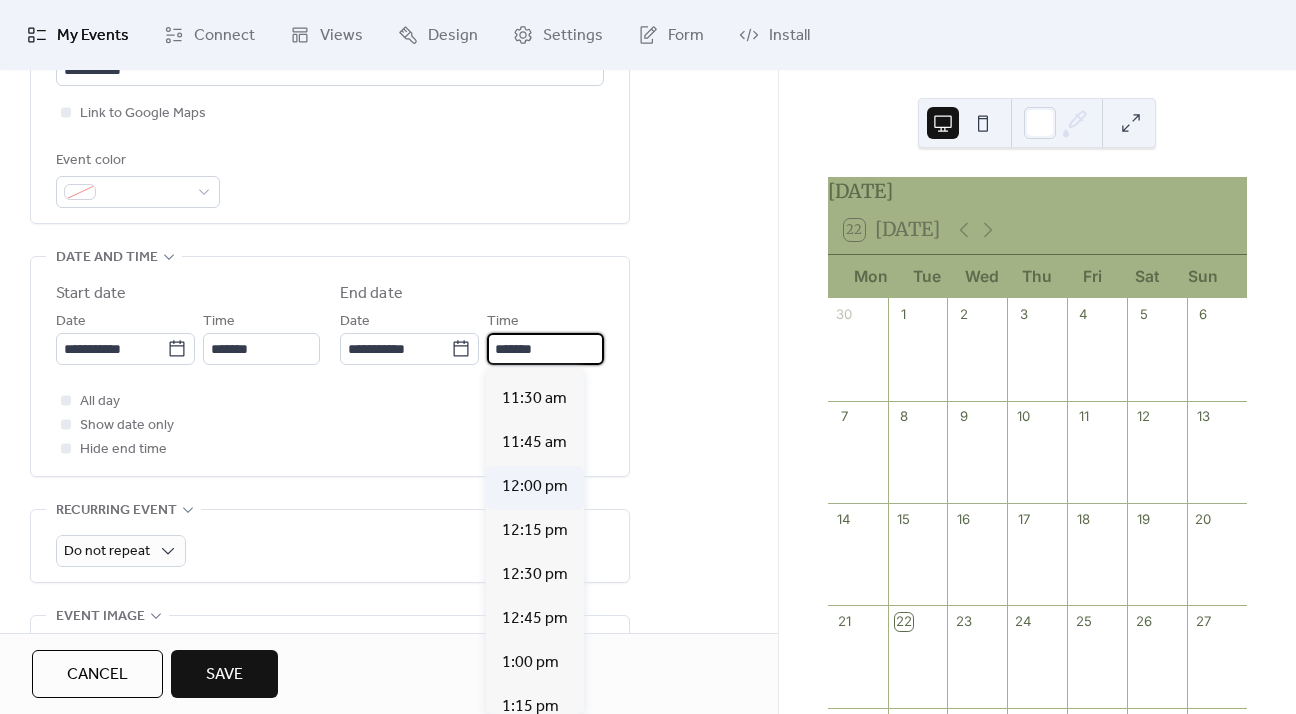 type on "********" 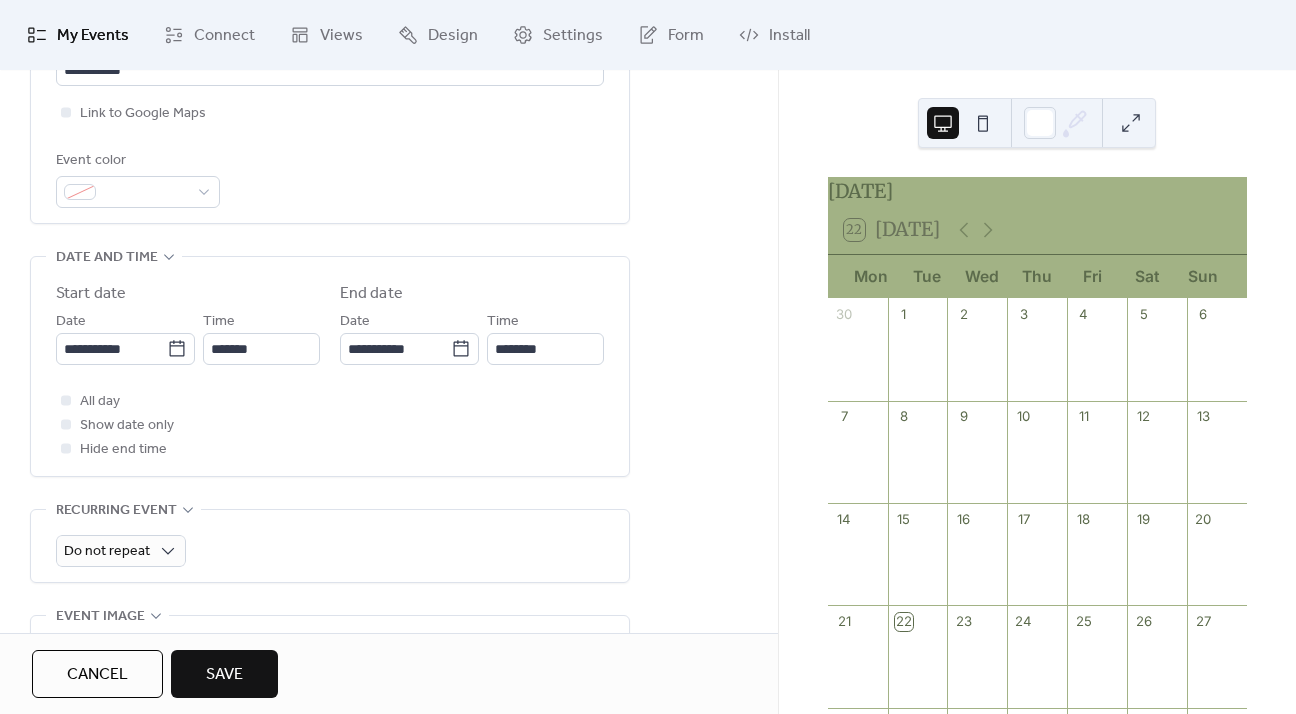 click on "All day Show date only Hide end time" at bounding box center (330, 425) 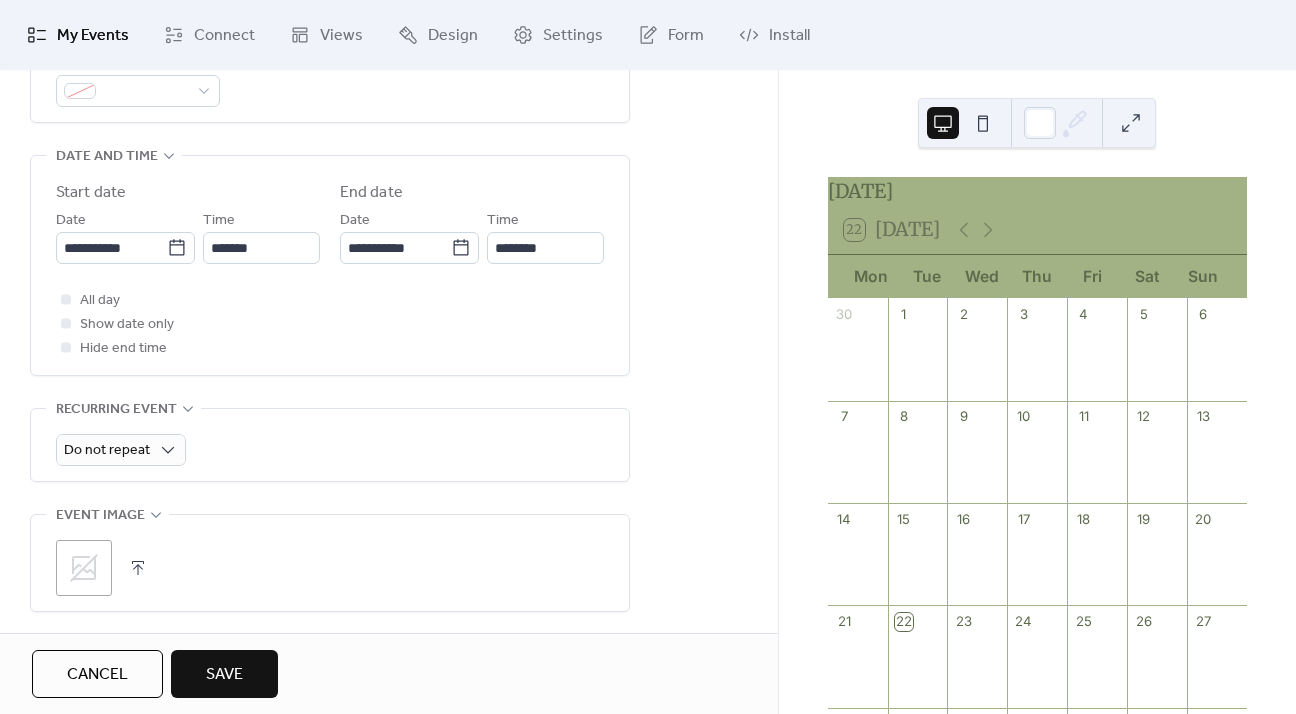 click on "**********" at bounding box center (330, 289) 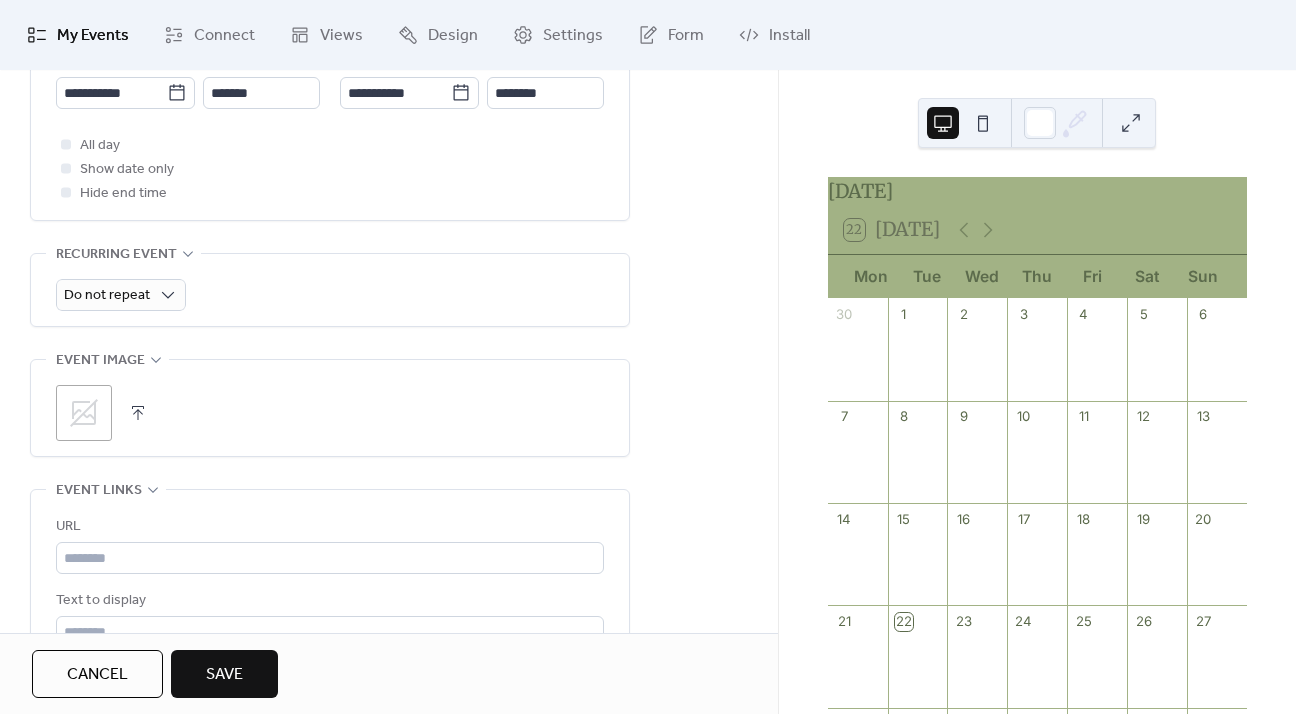 scroll, scrollTop: 811, scrollLeft: 0, axis: vertical 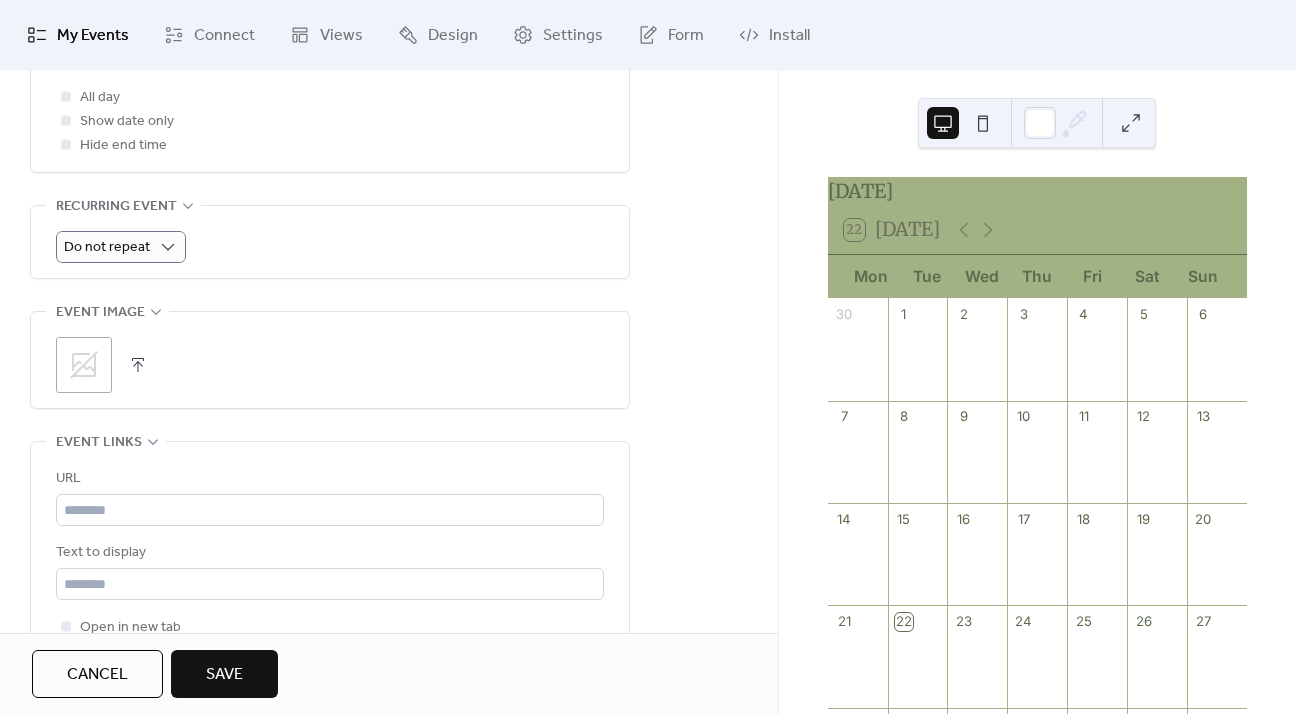 click on "Do not repeat" at bounding box center [330, 247] 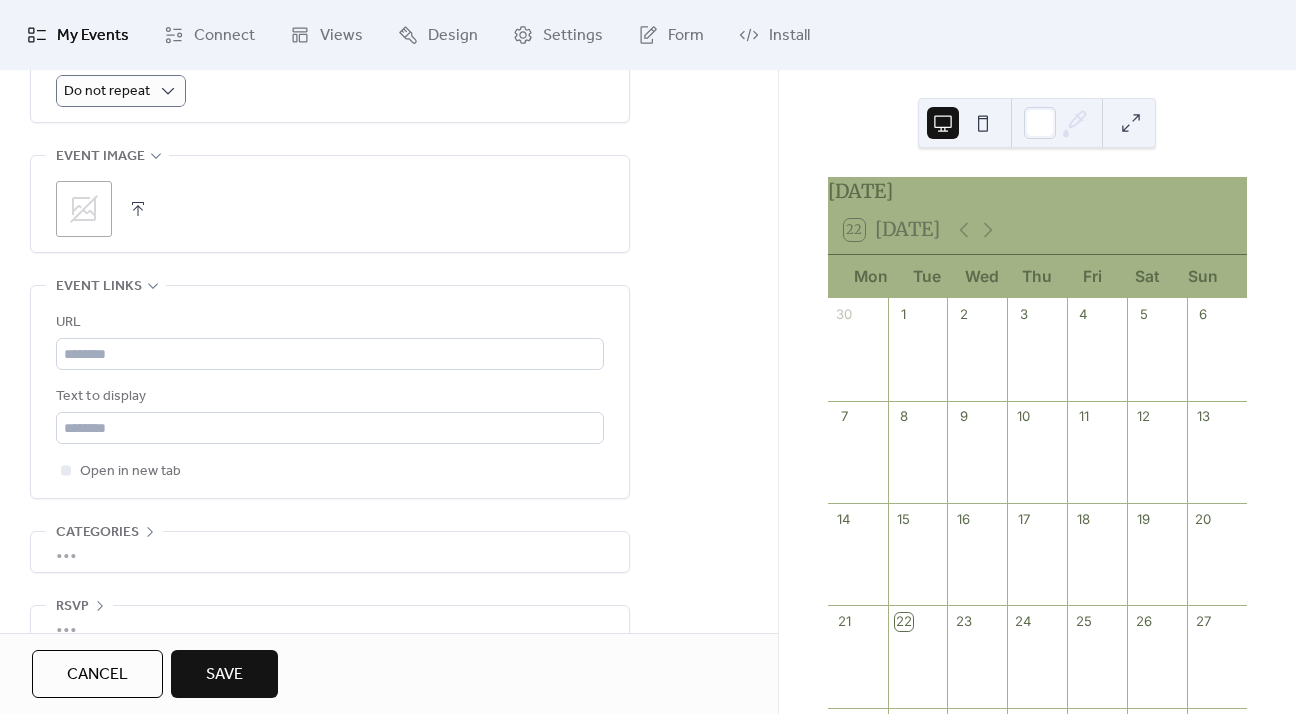 scroll, scrollTop: 1001, scrollLeft: 0, axis: vertical 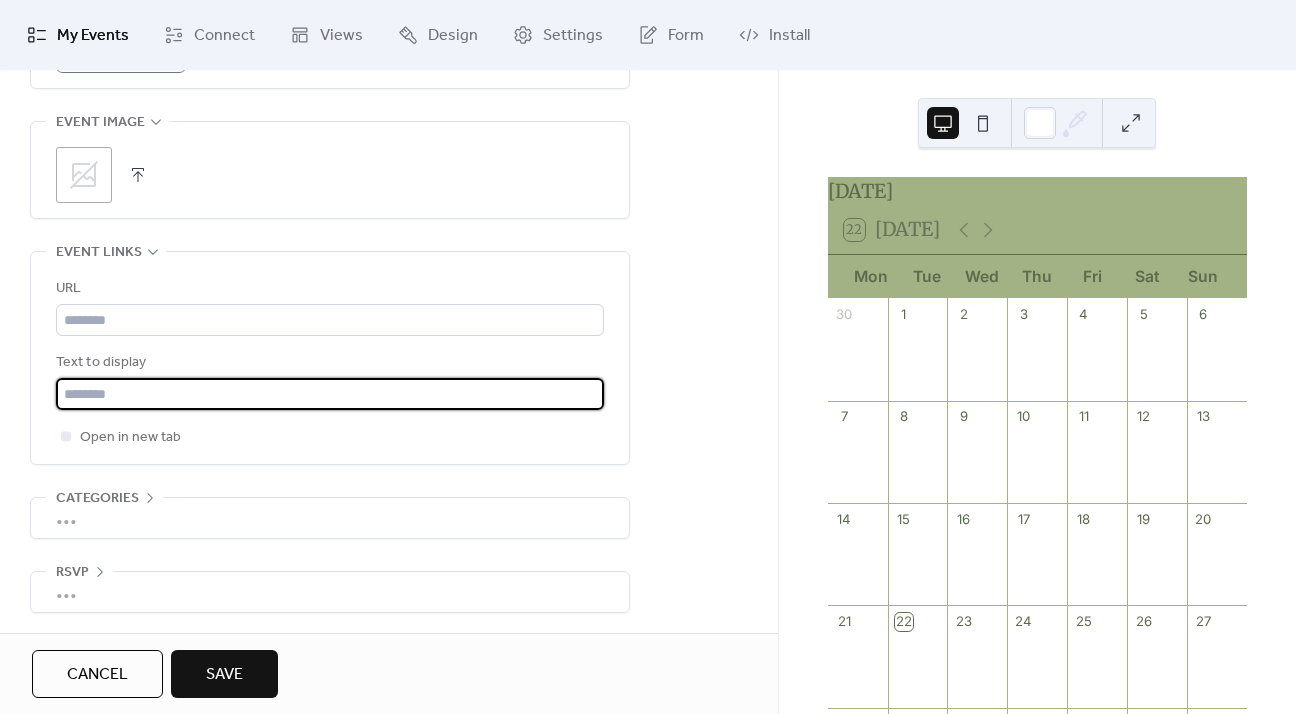 click at bounding box center (330, 394) 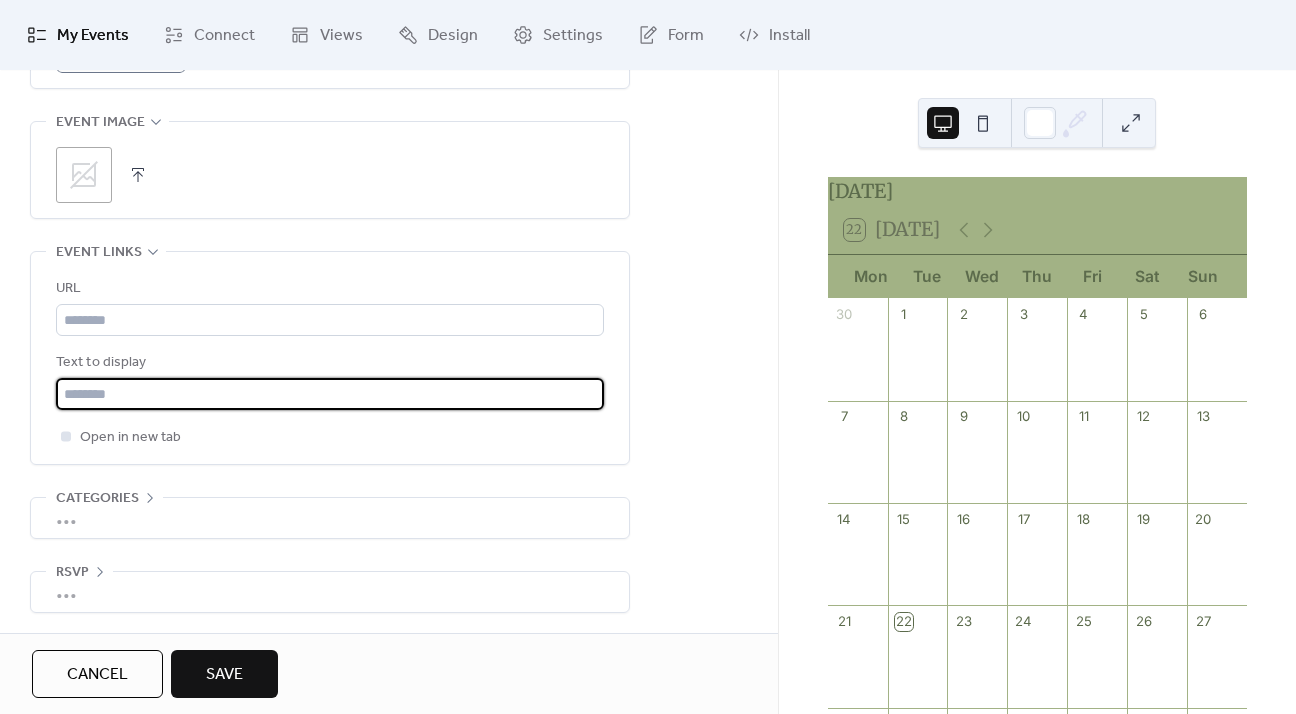 type on "**********" 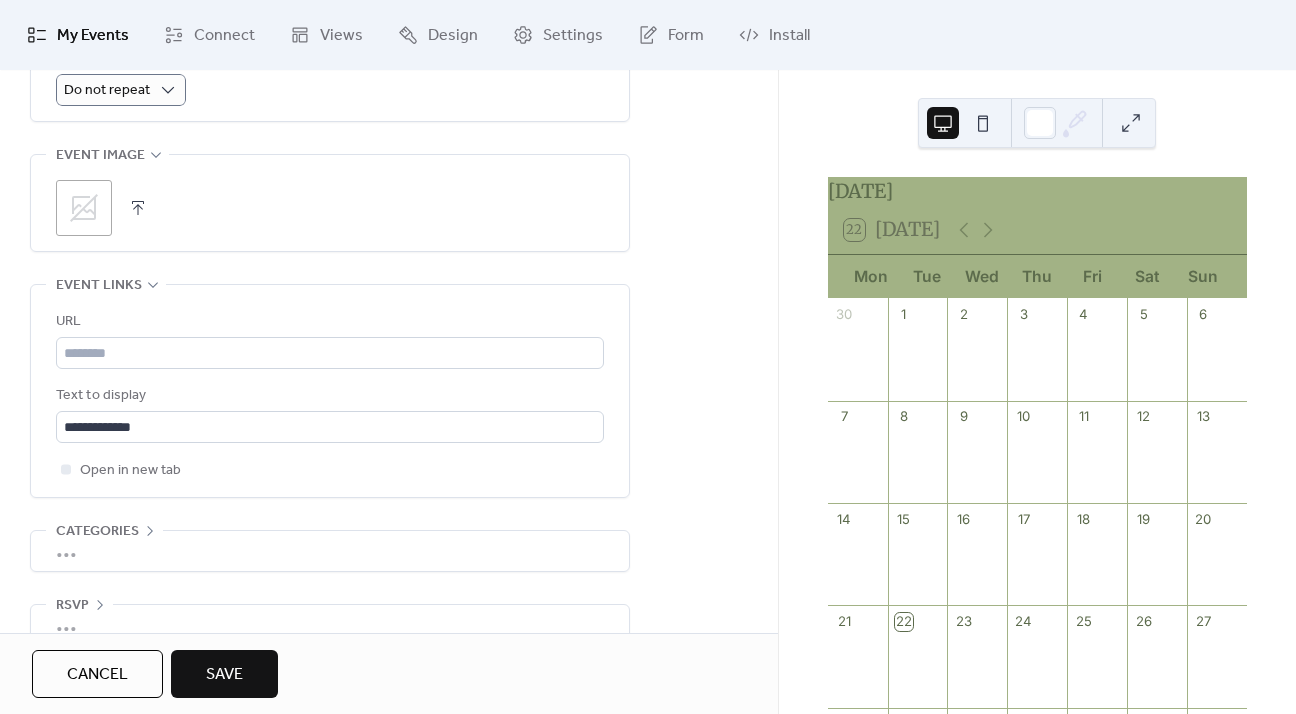 scroll, scrollTop: 1001, scrollLeft: 0, axis: vertical 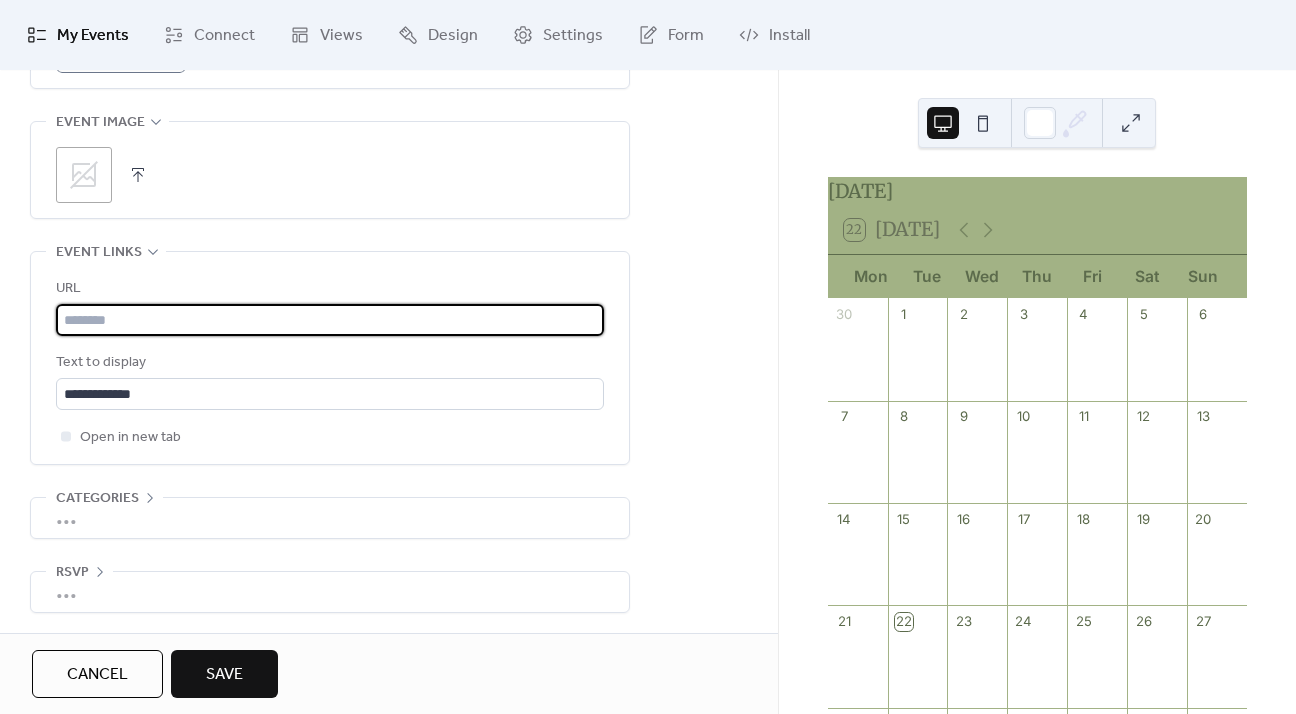 click at bounding box center (330, 320) 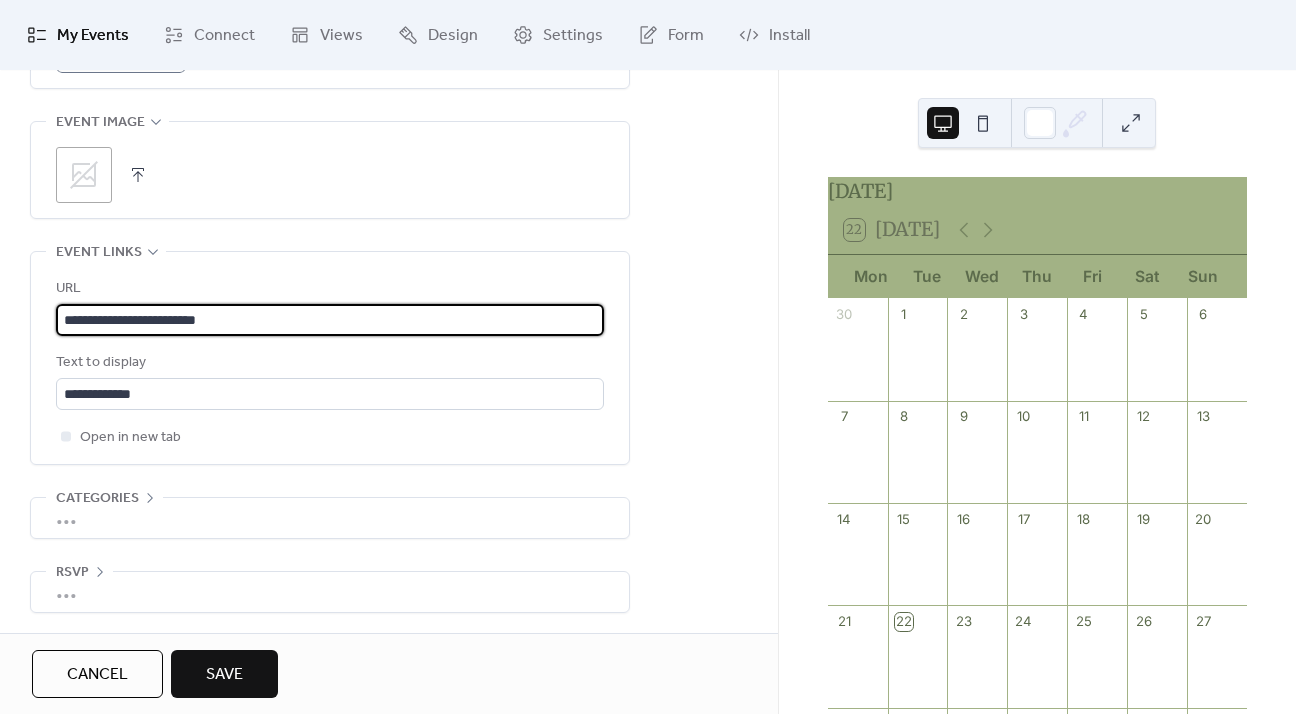 type on "**********" 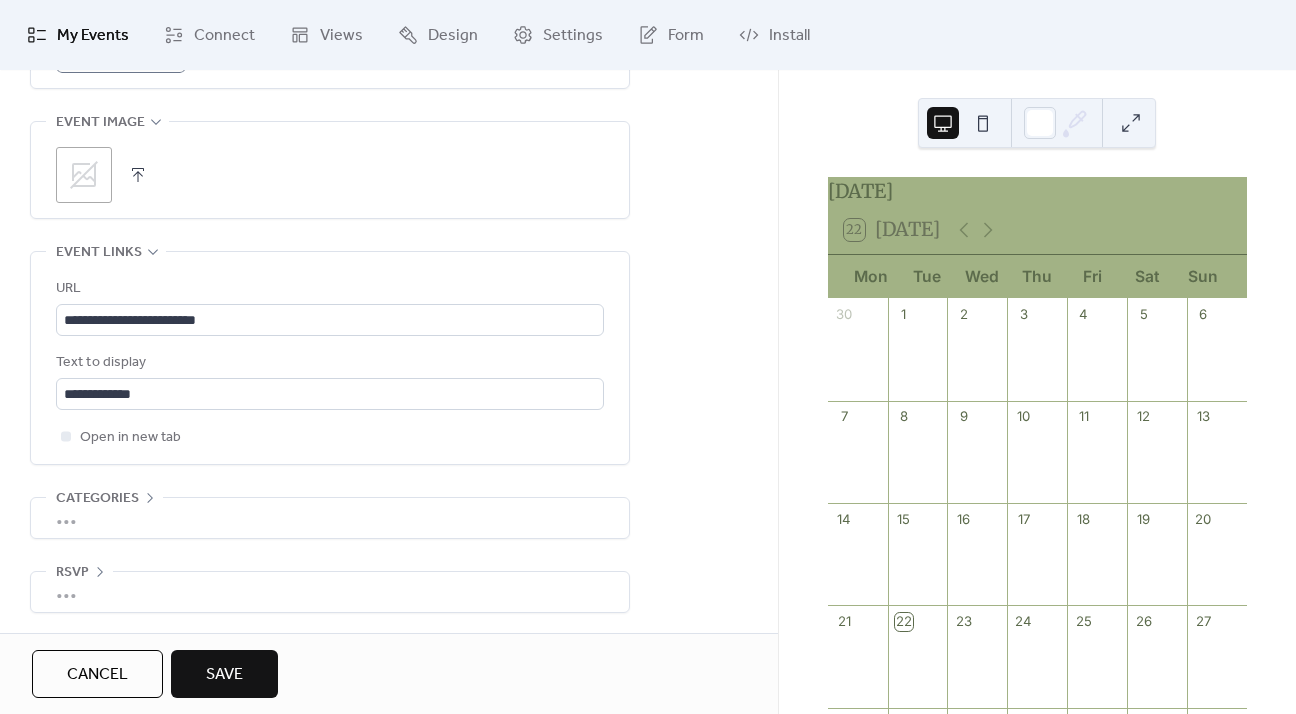 click on "Save" at bounding box center [224, 675] 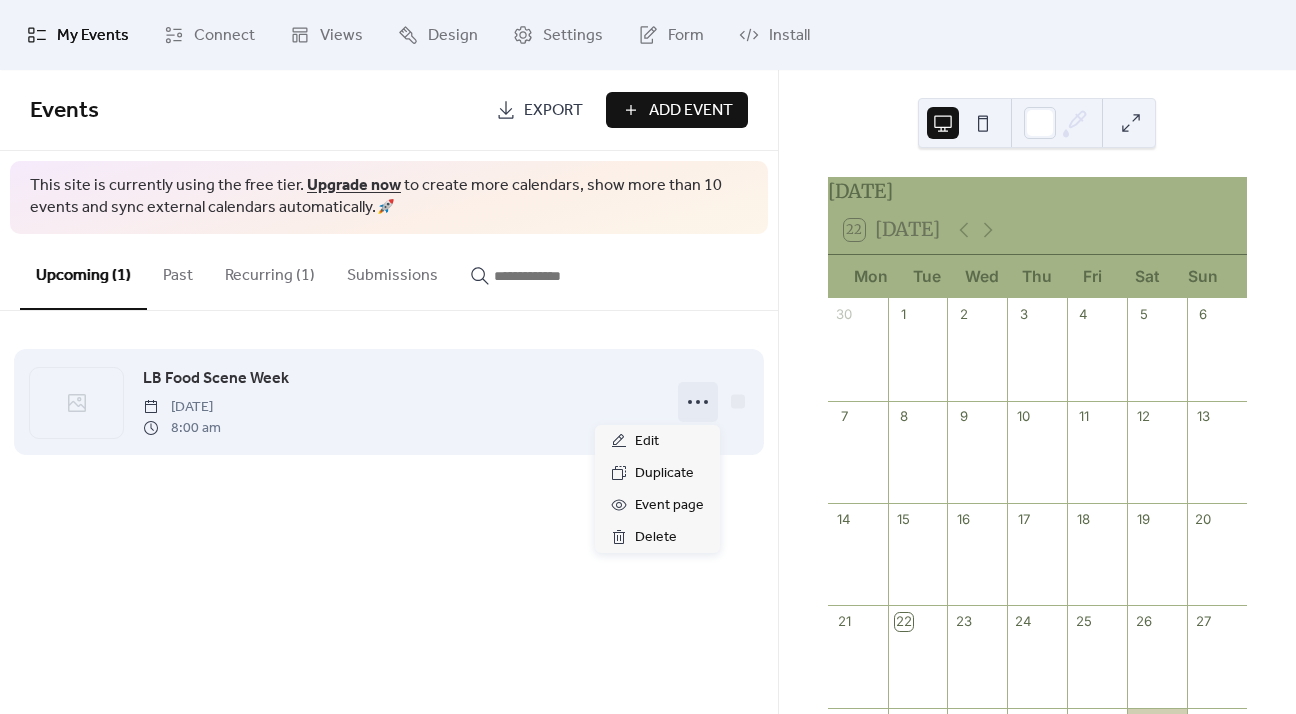 click 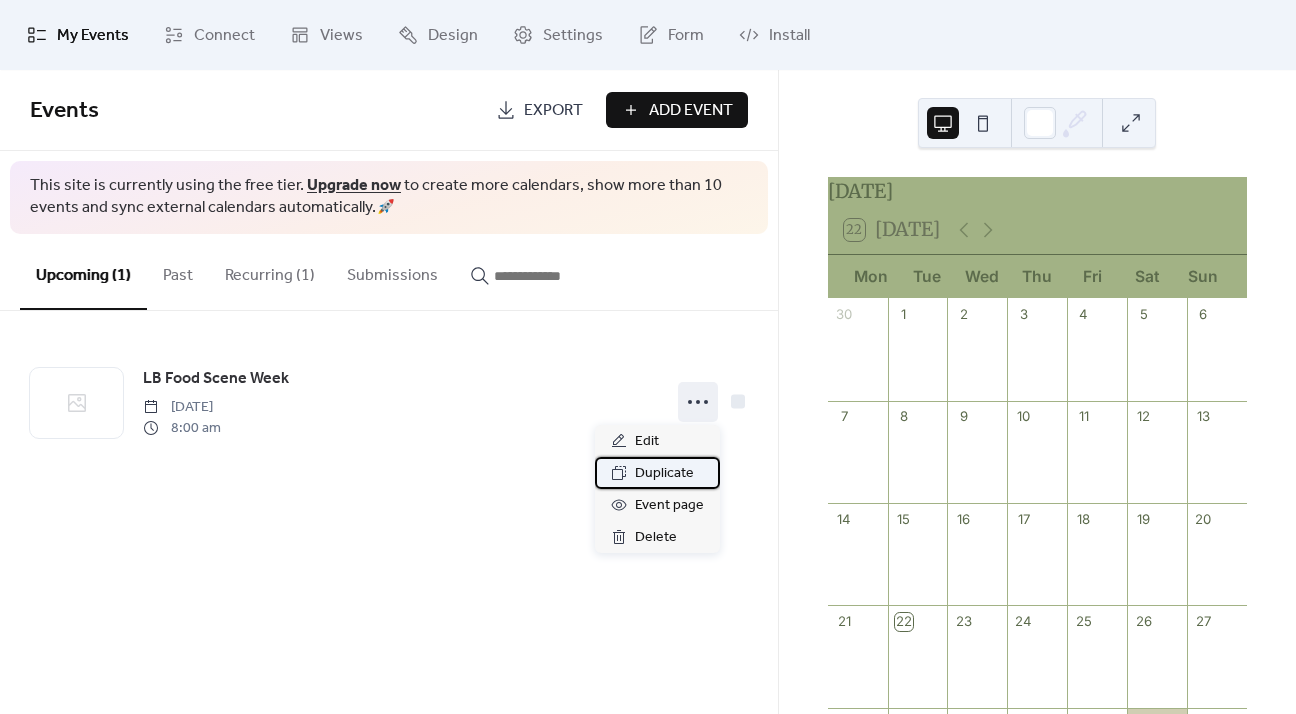 click on "Duplicate" at bounding box center [664, 474] 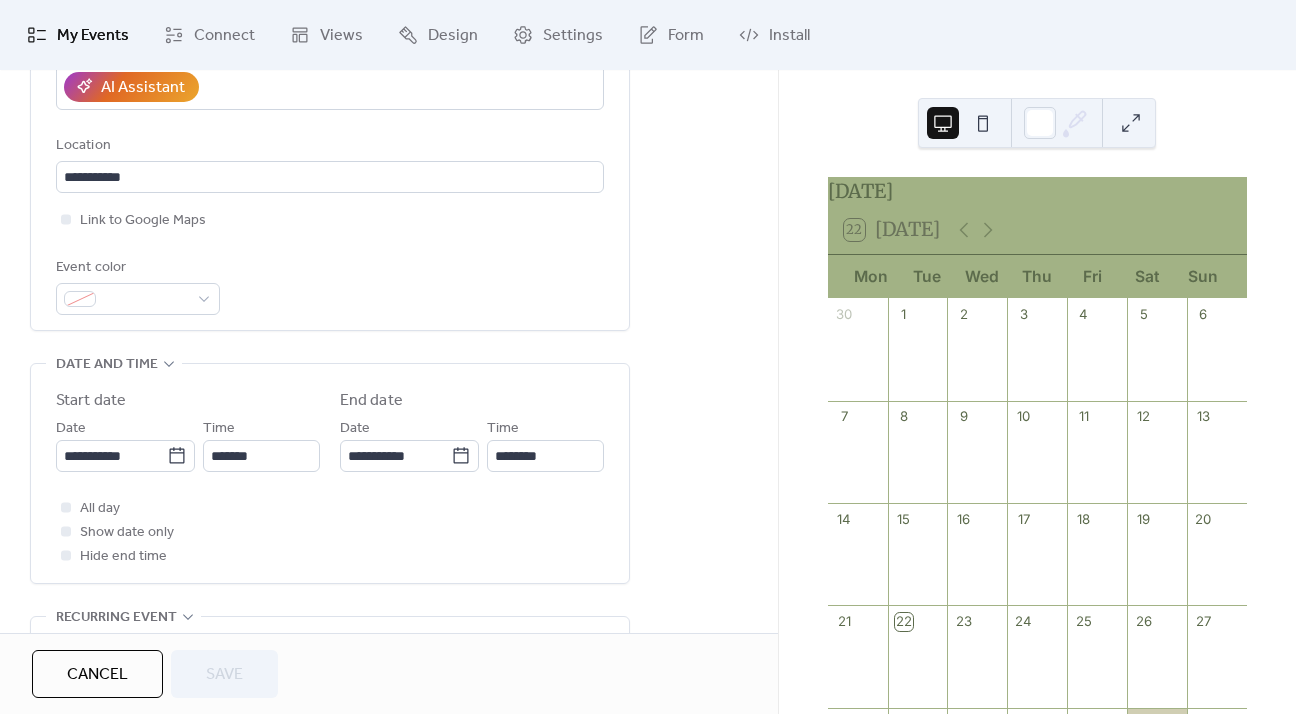 scroll, scrollTop: 500, scrollLeft: 0, axis: vertical 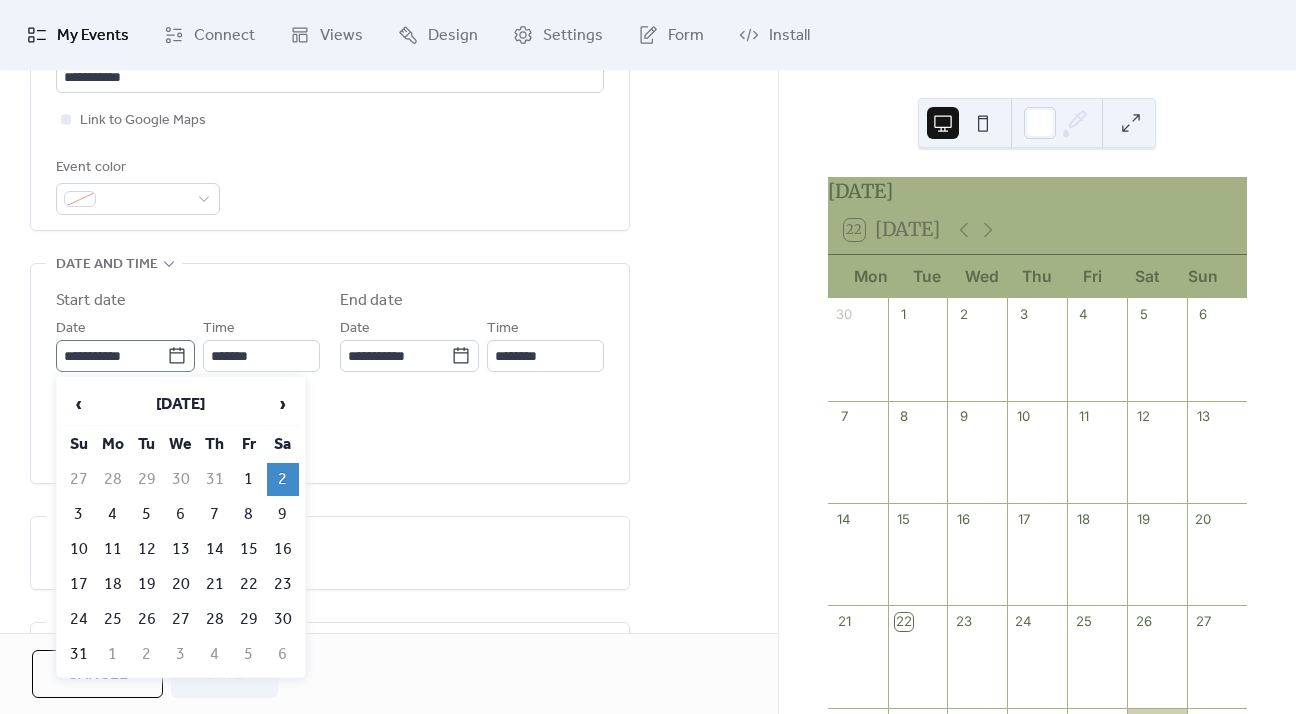 click 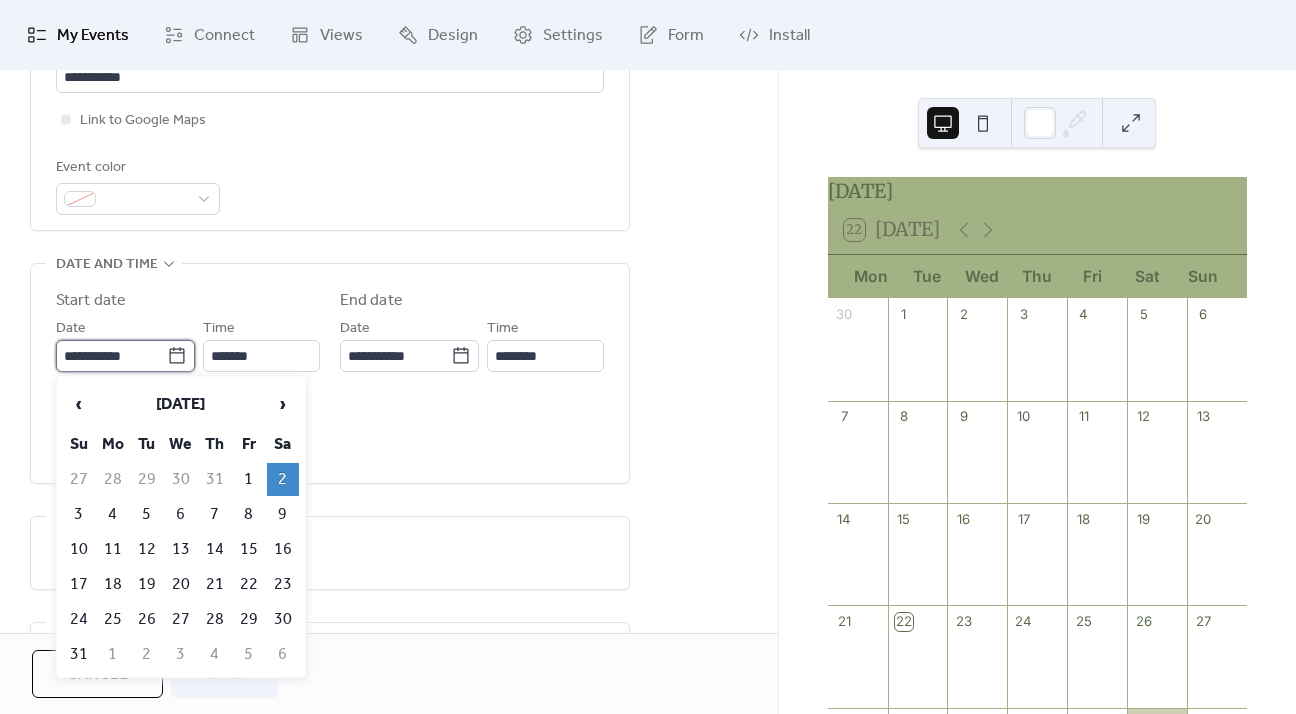 click on "**********" at bounding box center (111, 356) 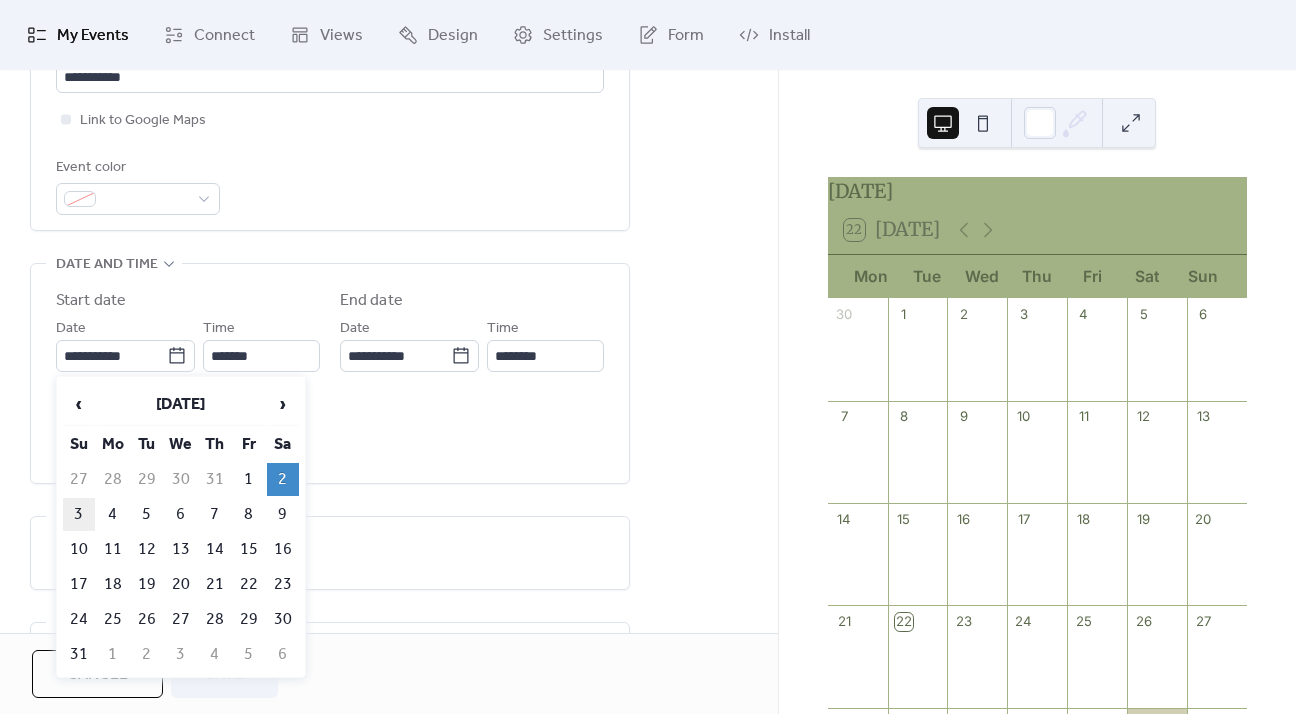 click on "3" at bounding box center [79, 514] 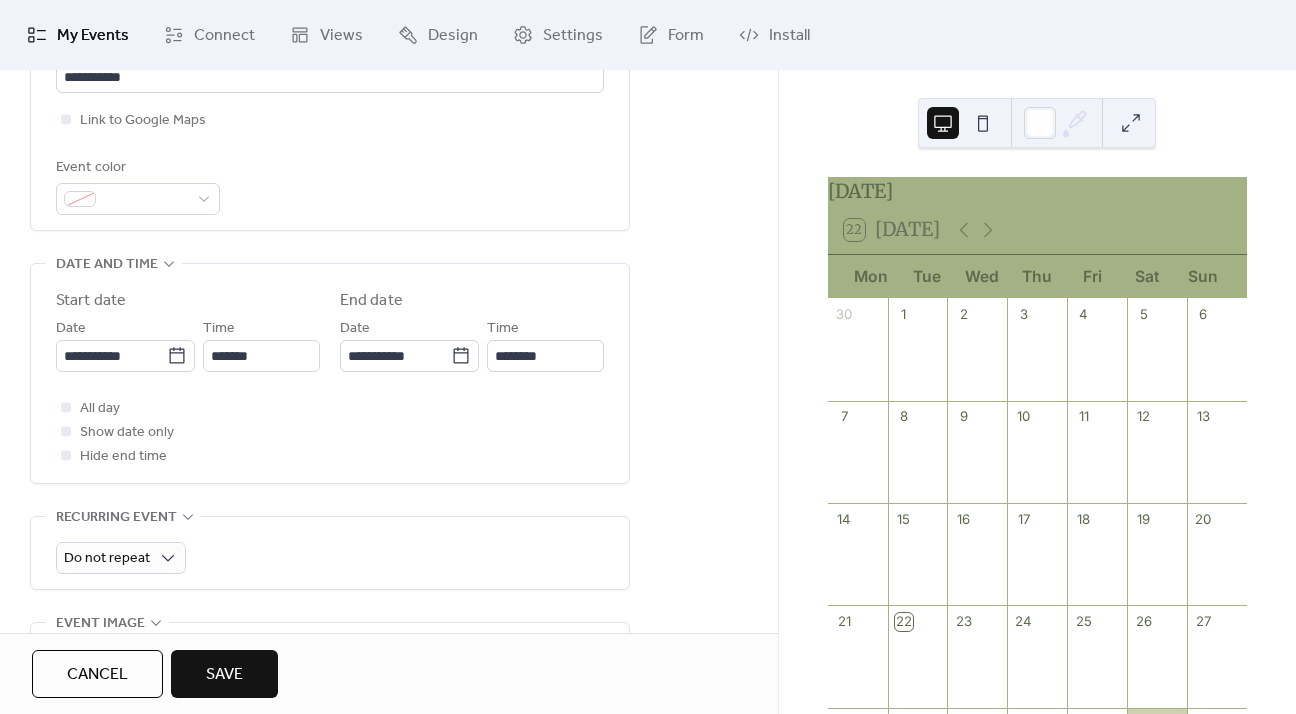 click on "All day Show date only Hide end time" at bounding box center [330, 432] 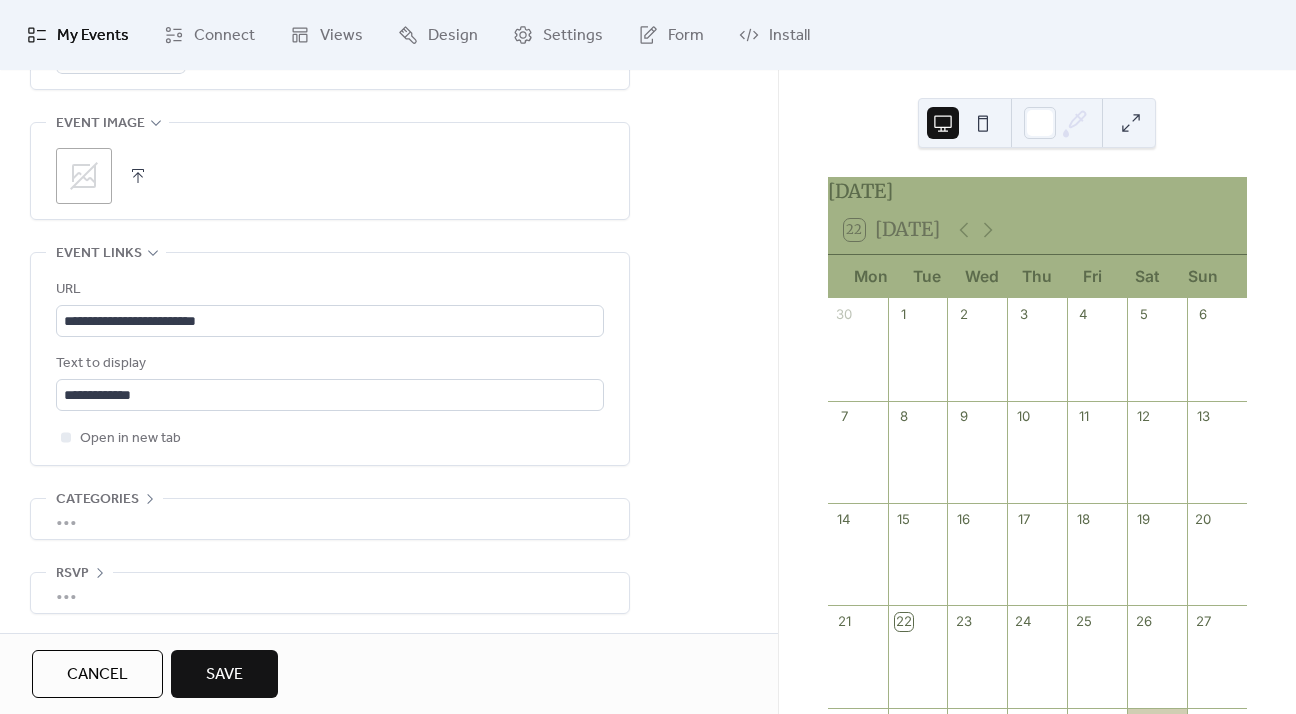 scroll, scrollTop: 1001, scrollLeft: 0, axis: vertical 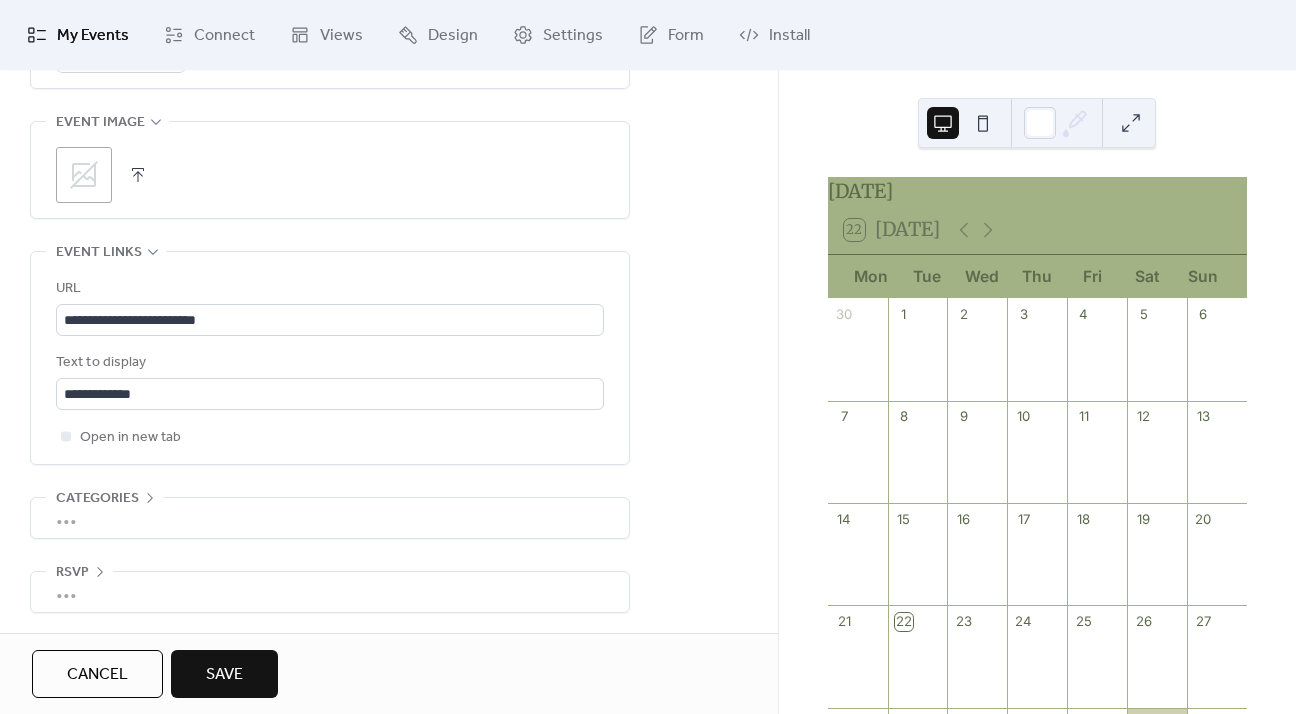 click on "Save" at bounding box center [224, 675] 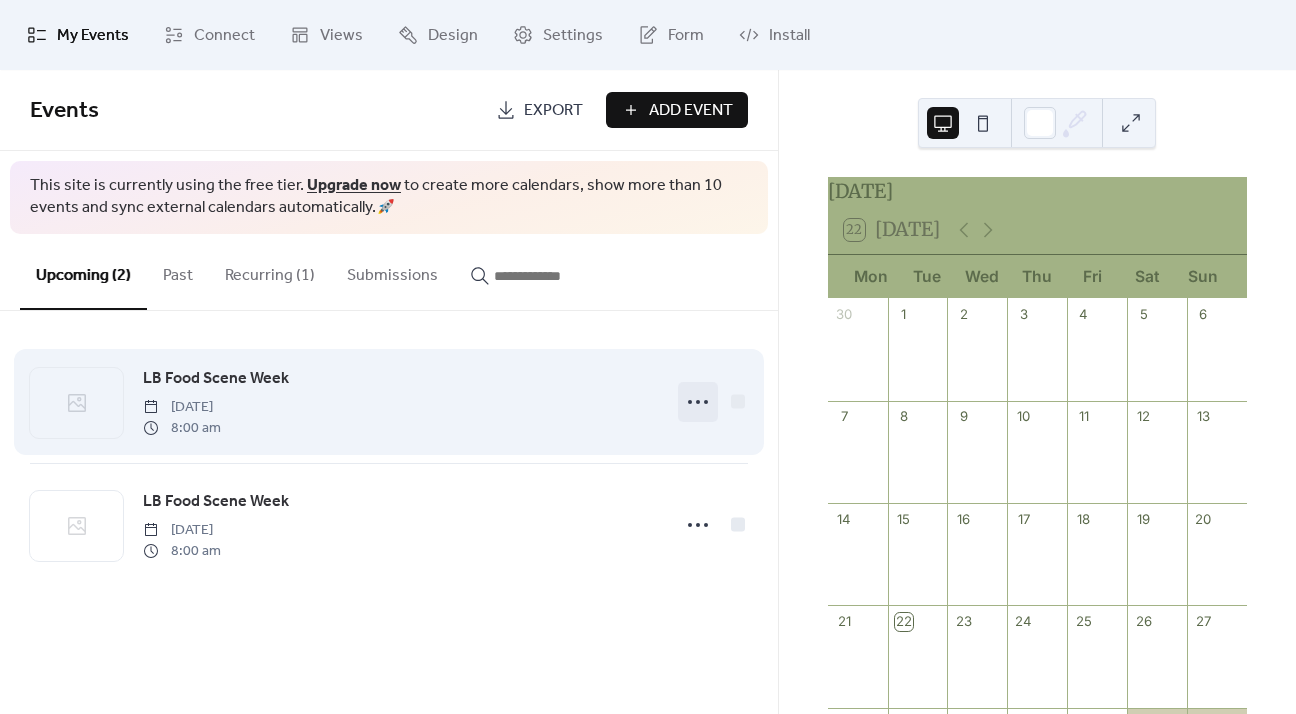 click 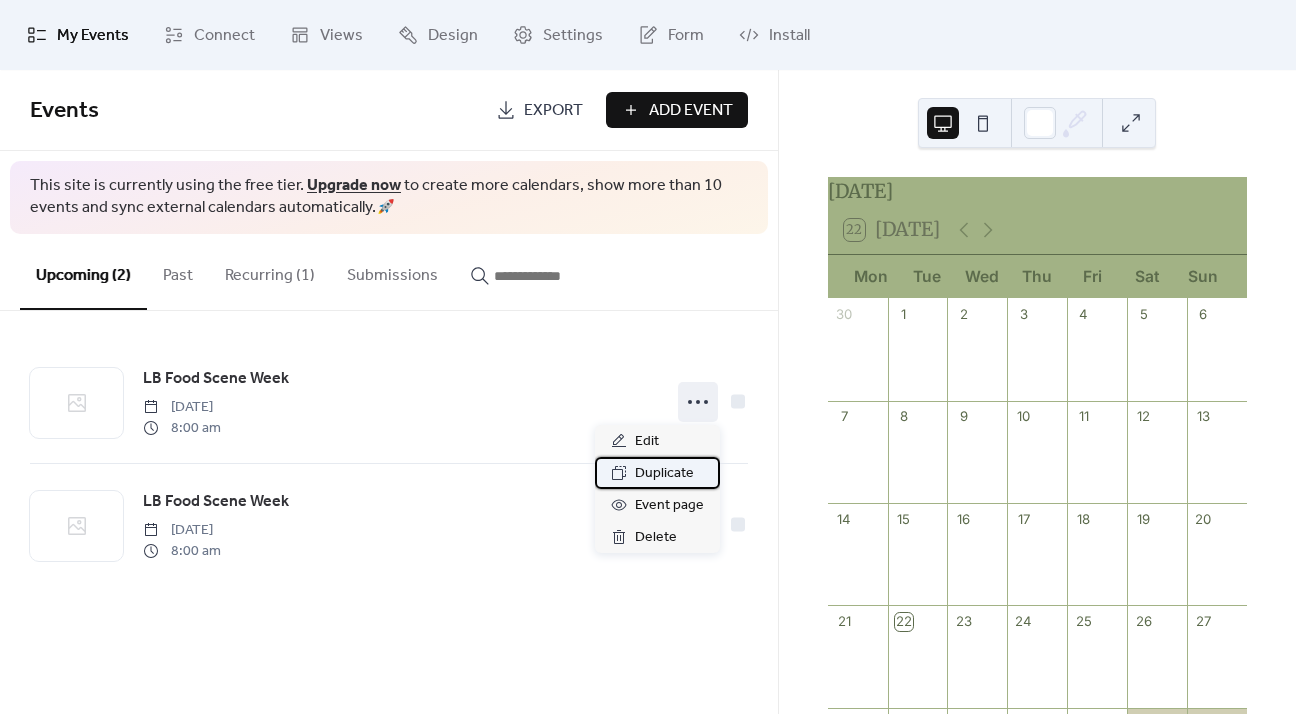 click on "Duplicate" at bounding box center [664, 474] 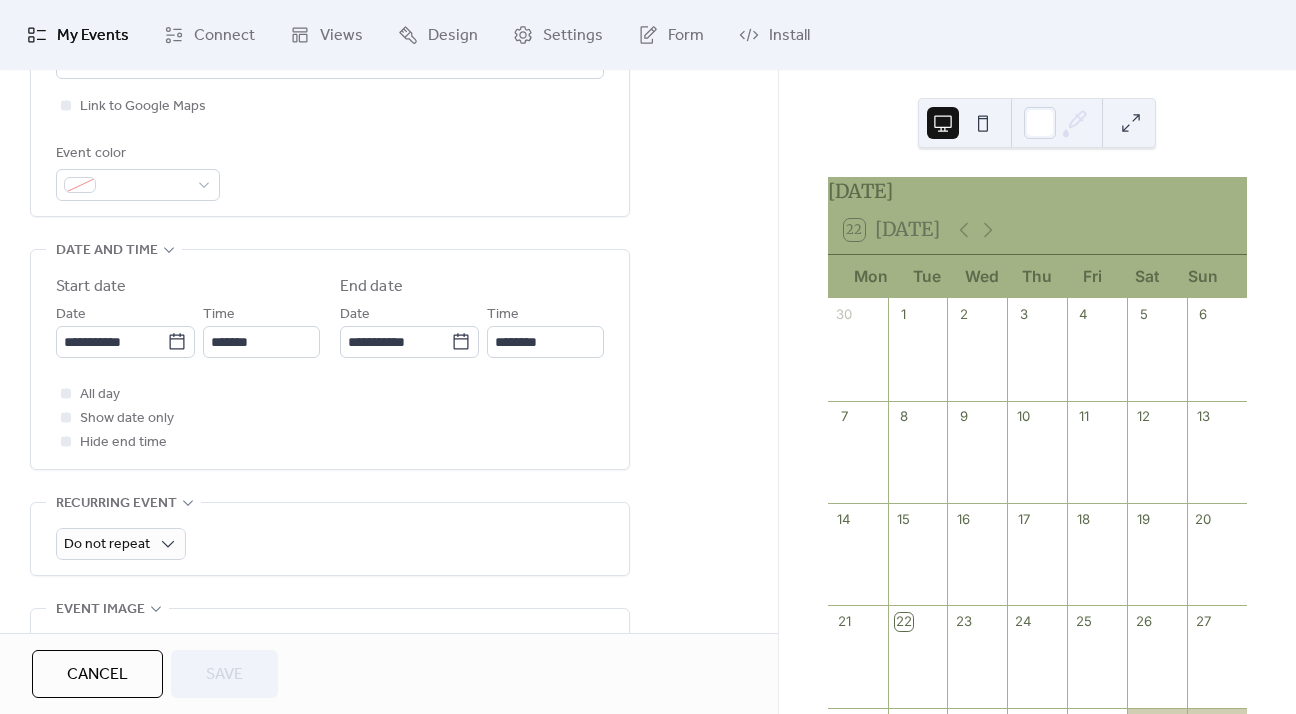 scroll, scrollTop: 600, scrollLeft: 0, axis: vertical 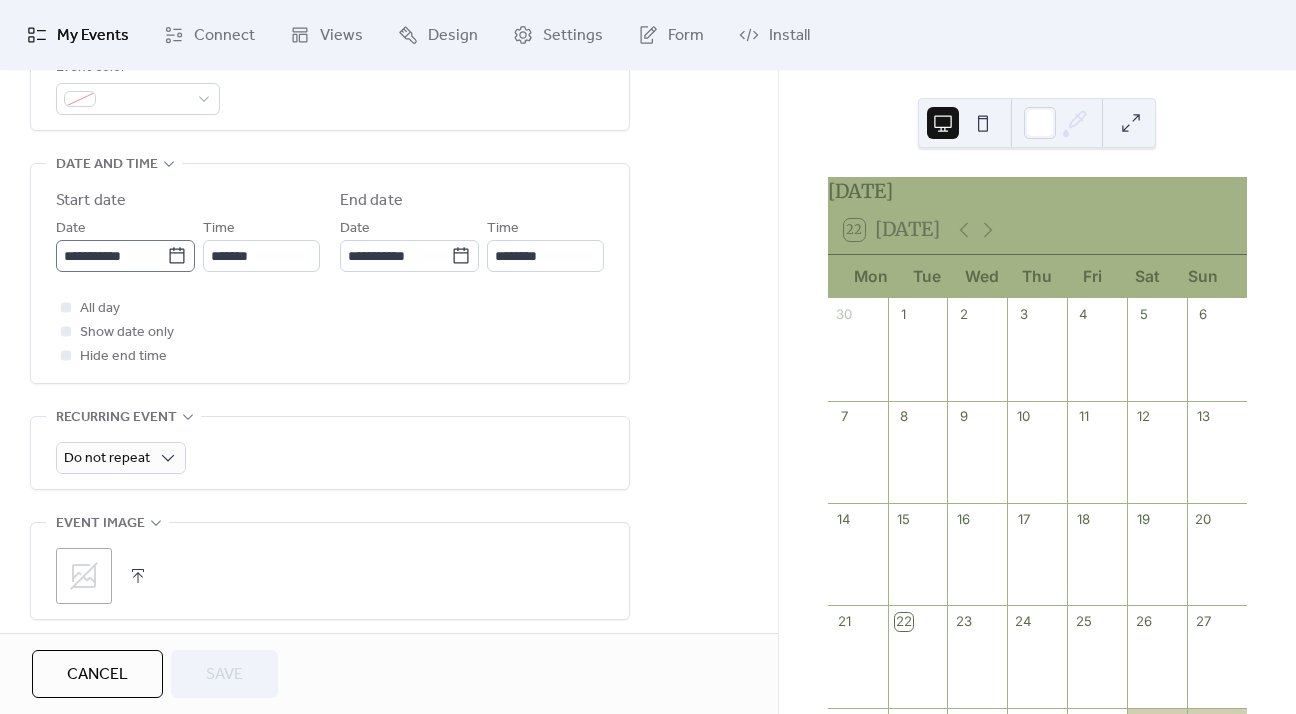 click 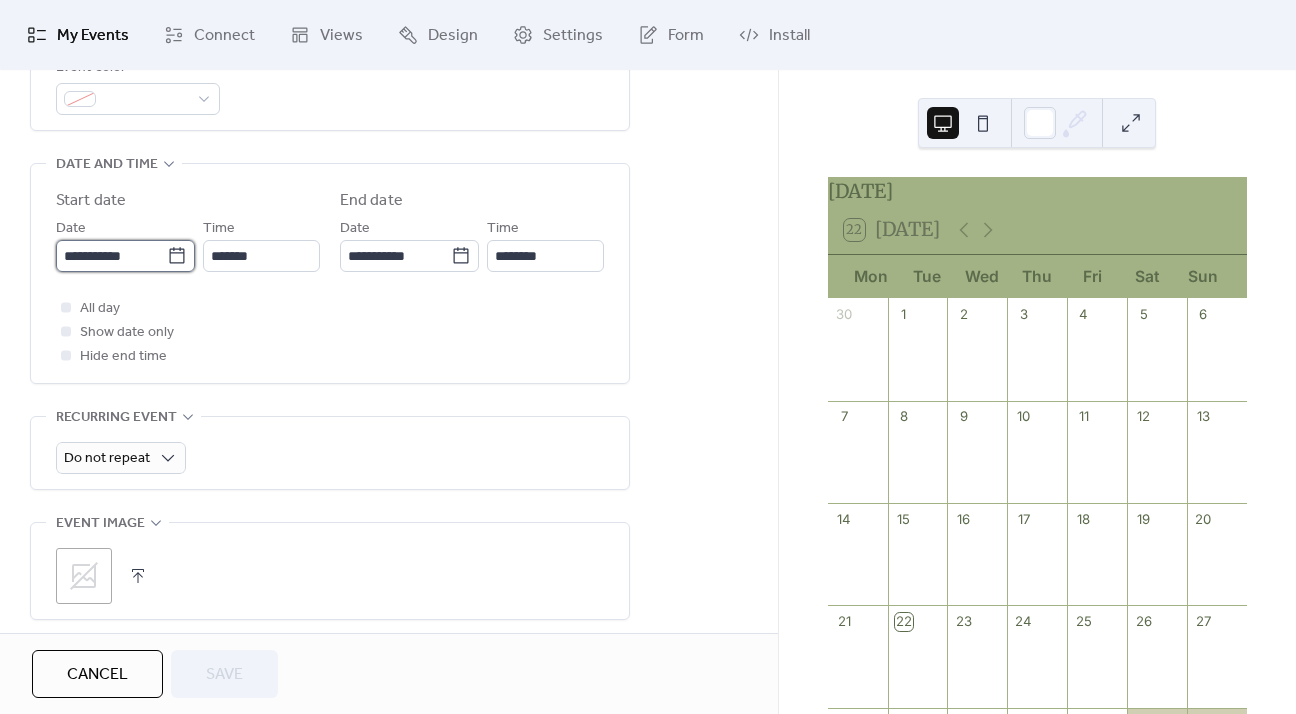 click on "**********" at bounding box center (111, 256) 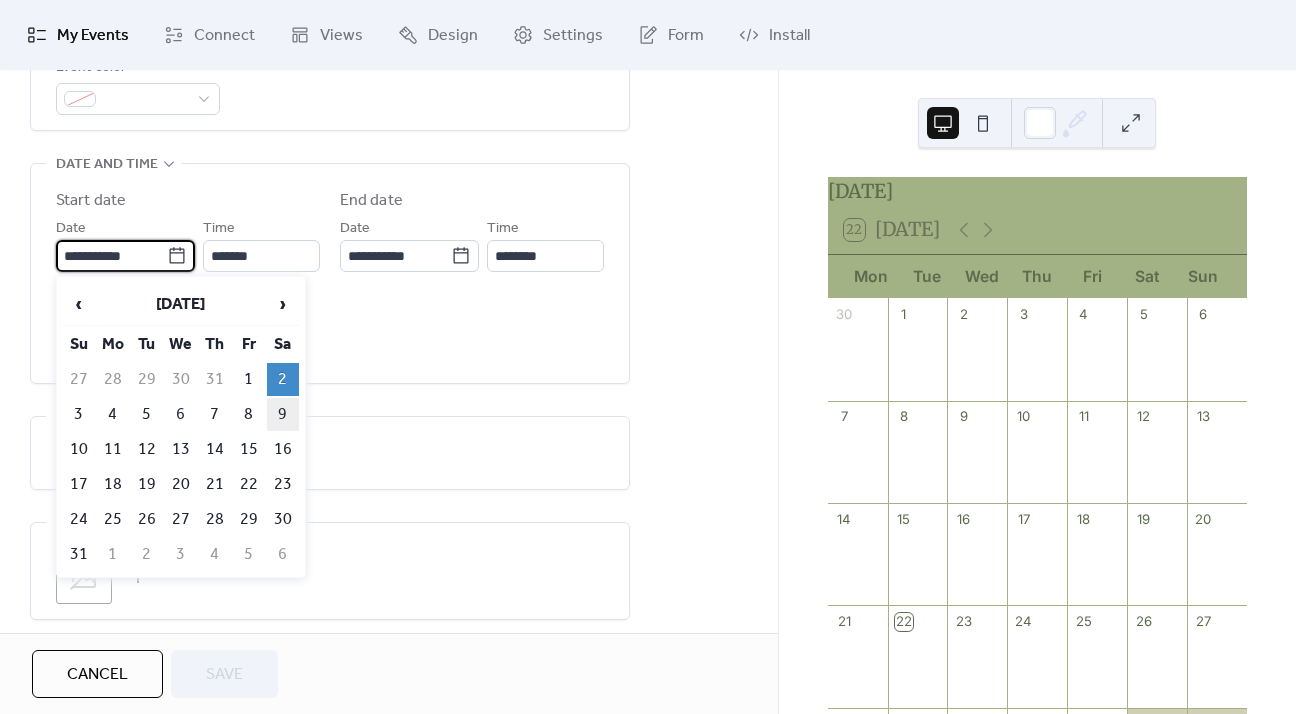 click on "9" at bounding box center (283, 414) 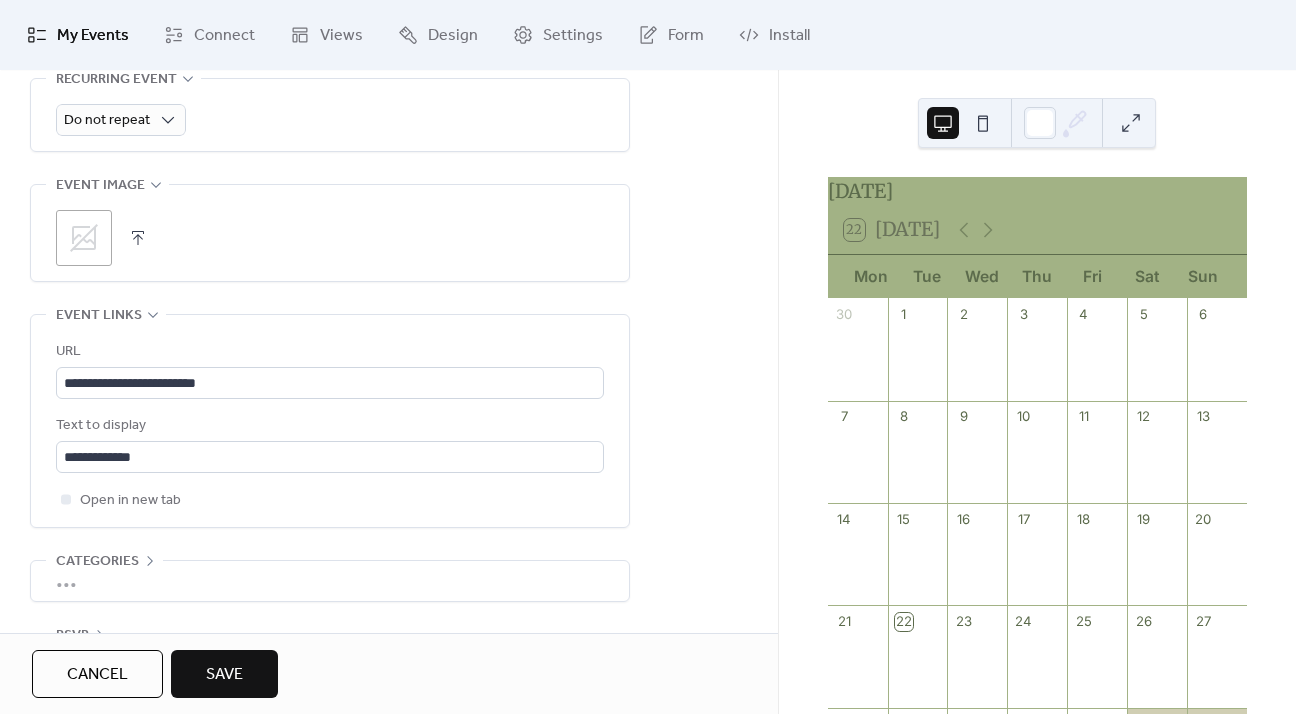 scroll, scrollTop: 1001, scrollLeft: 0, axis: vertical 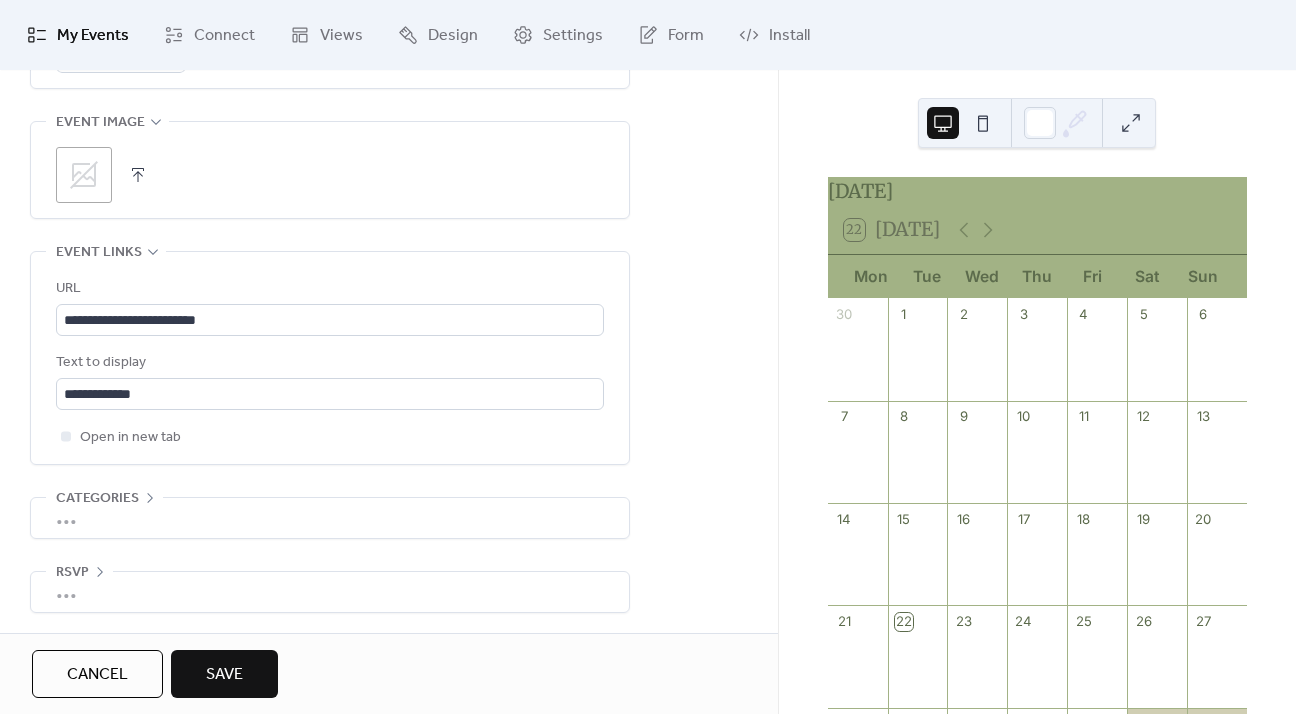 click on "Save" at bounding box center [224, 675] 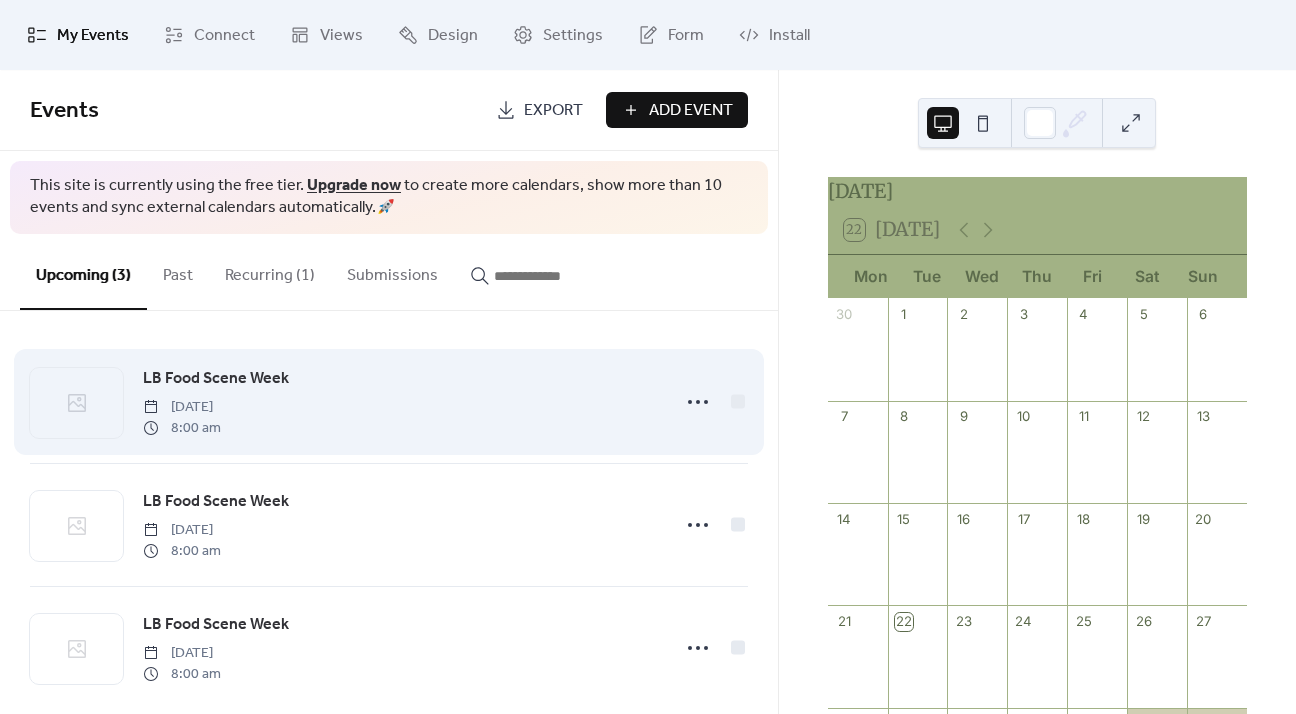 scroll, scrollTop: 24, scrollLeft: 0, axis: vertical 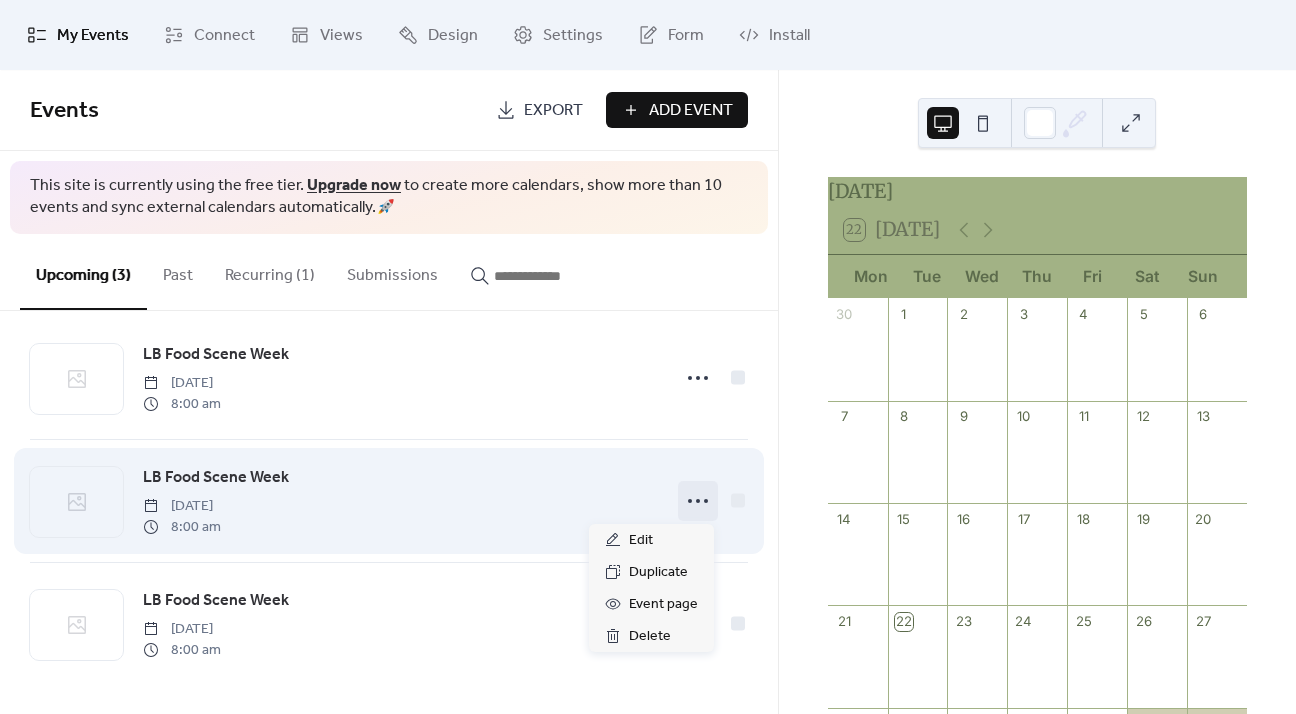 click 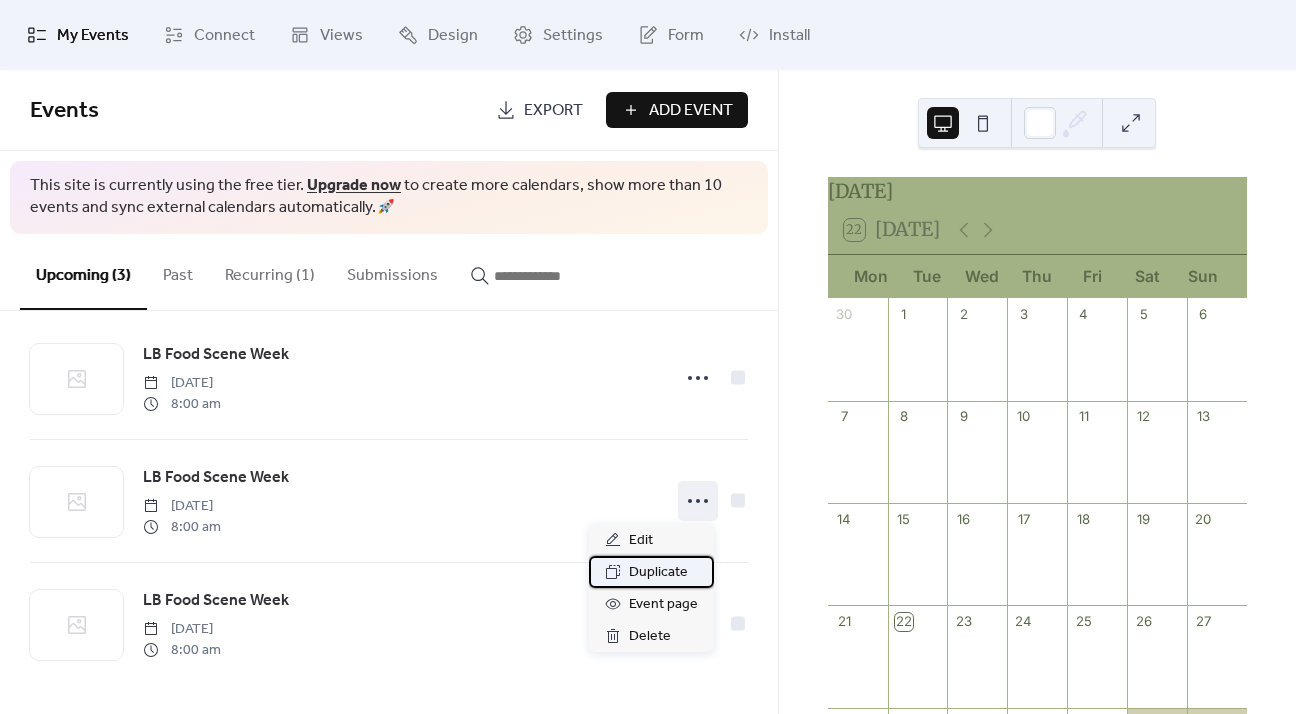 click on "Duplicate" at bounding box center (658, 573) 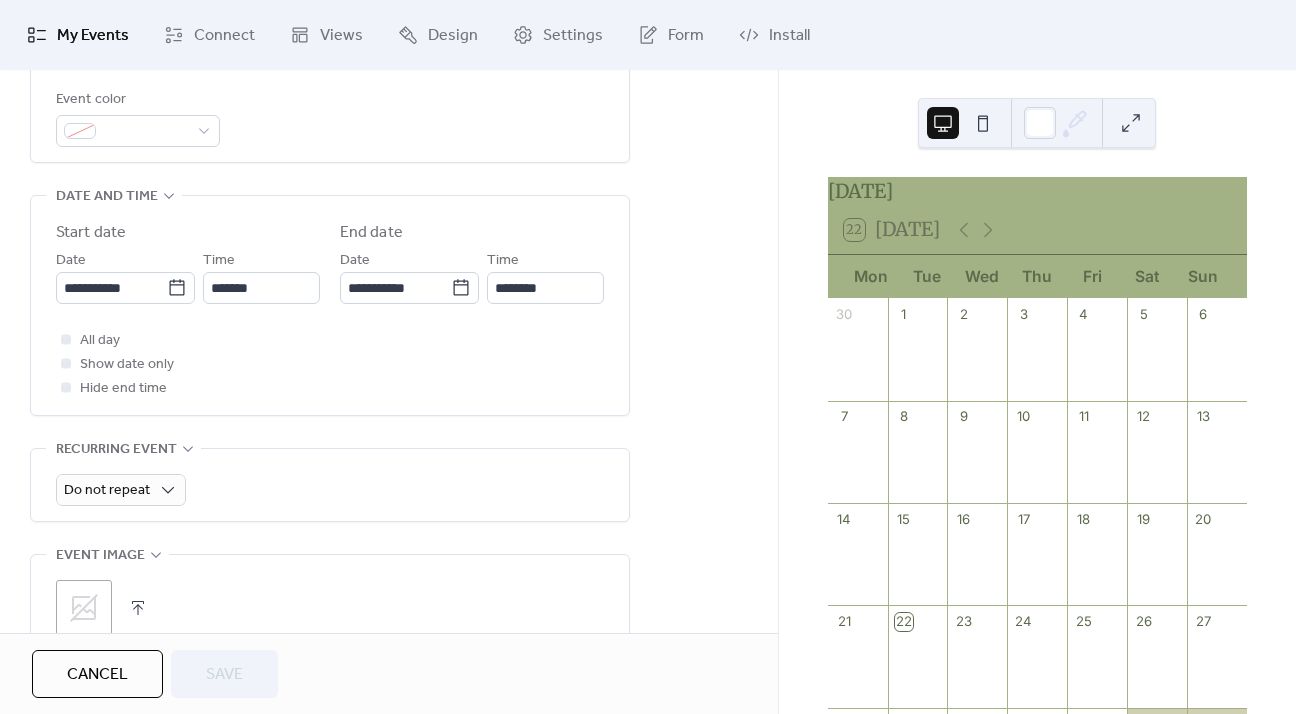 scroll, scrollTop: 600, scrollLeft: 0, axis: vertical 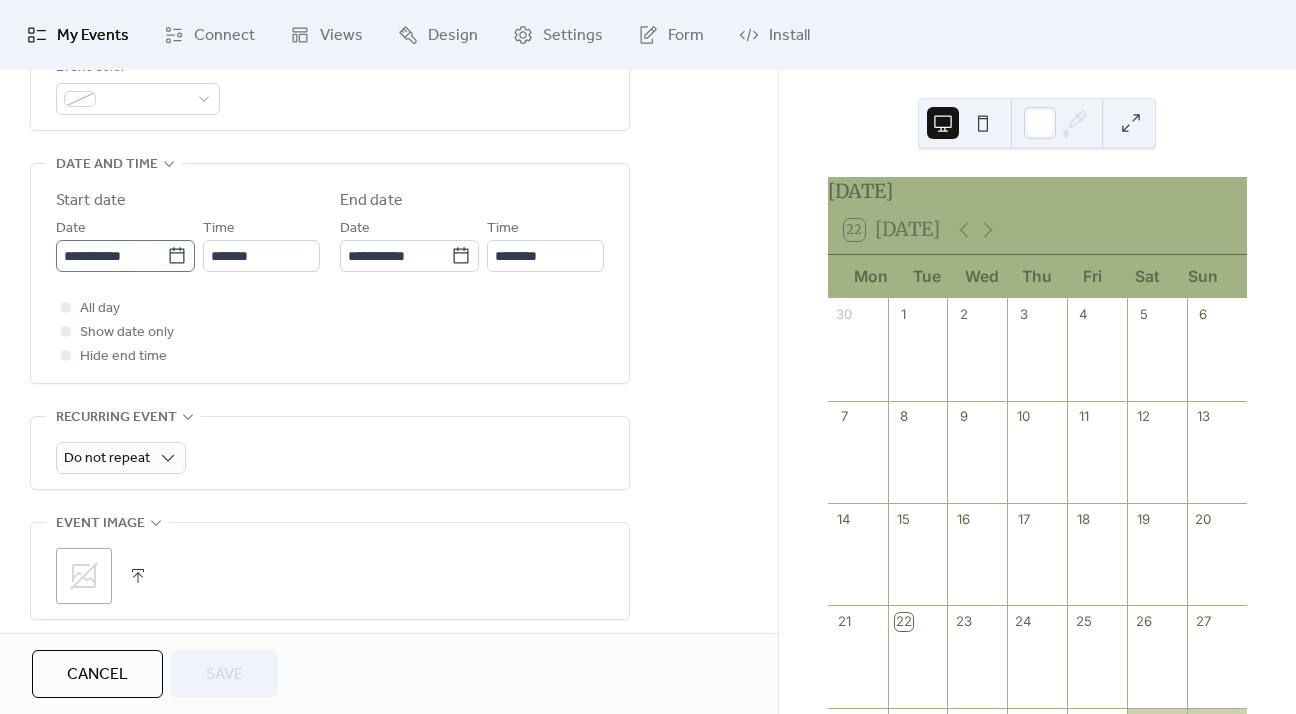 click 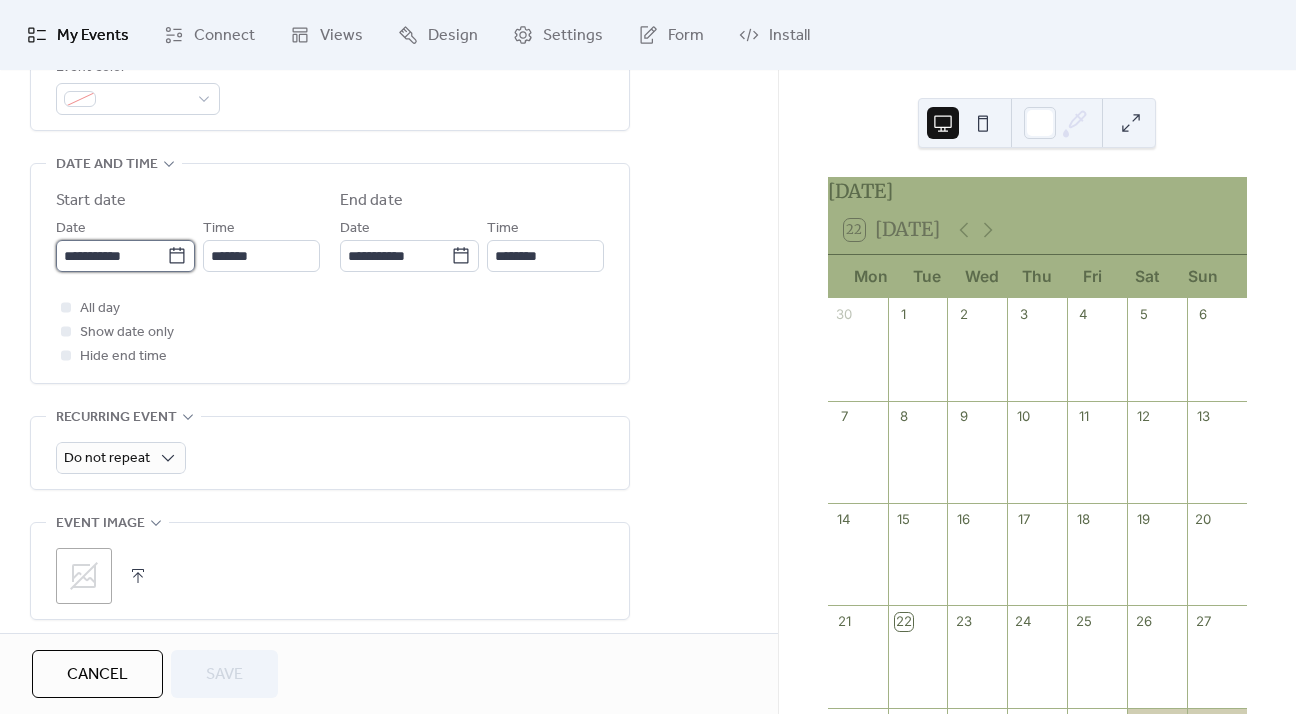 click on "**********" at bounding box center [111, 256] 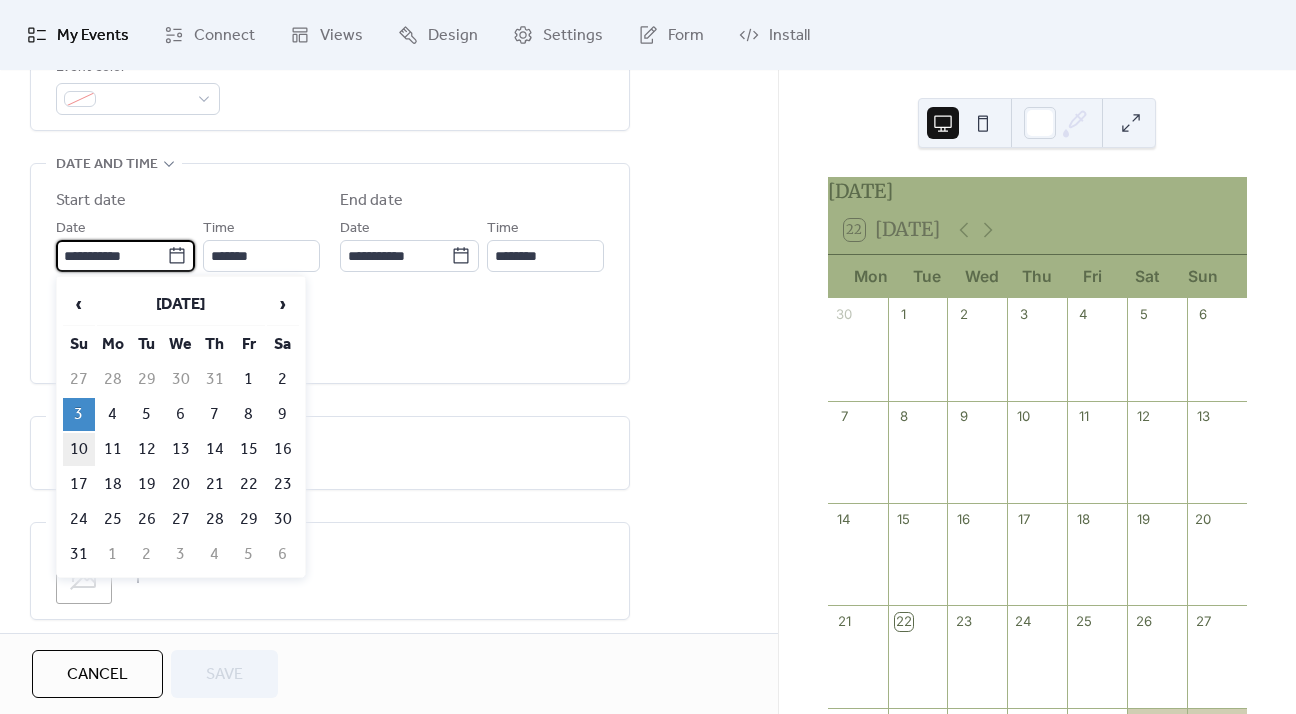 click on "10" at bounding box center [79, 449] 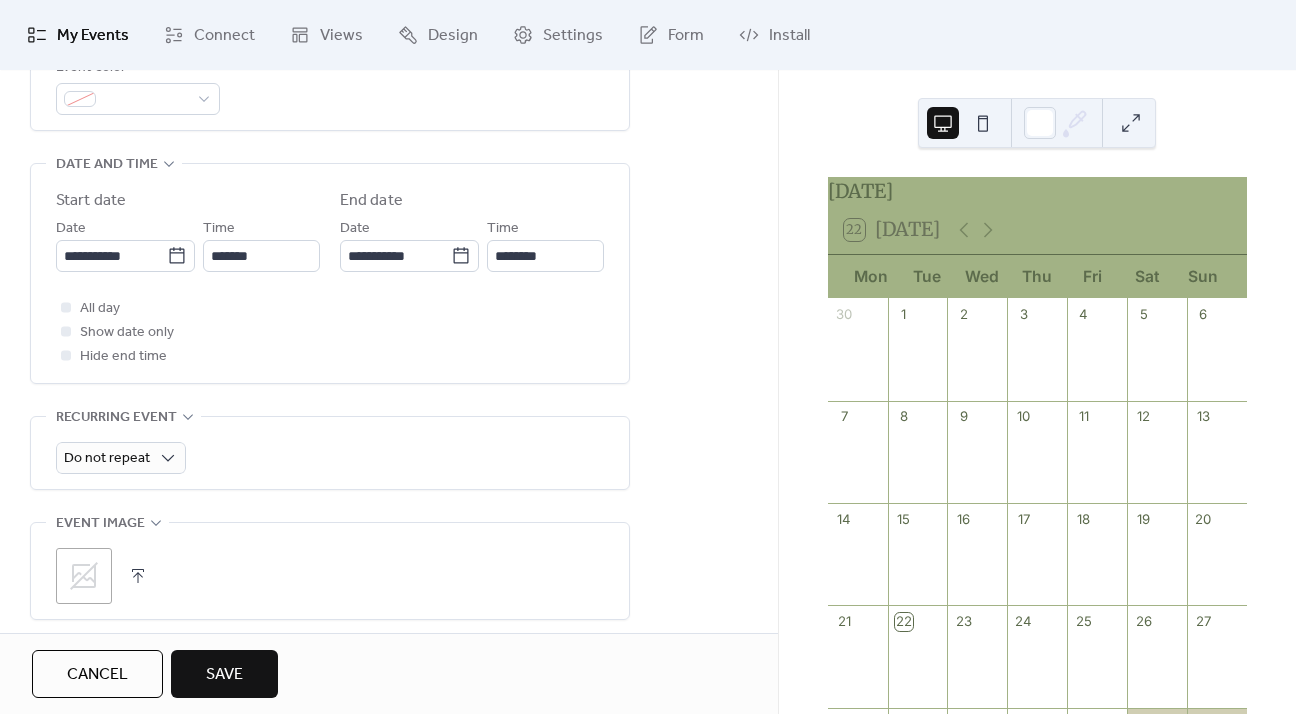 scroll, scrollTop: 1001, scrollLeft: 0, axis: vertical 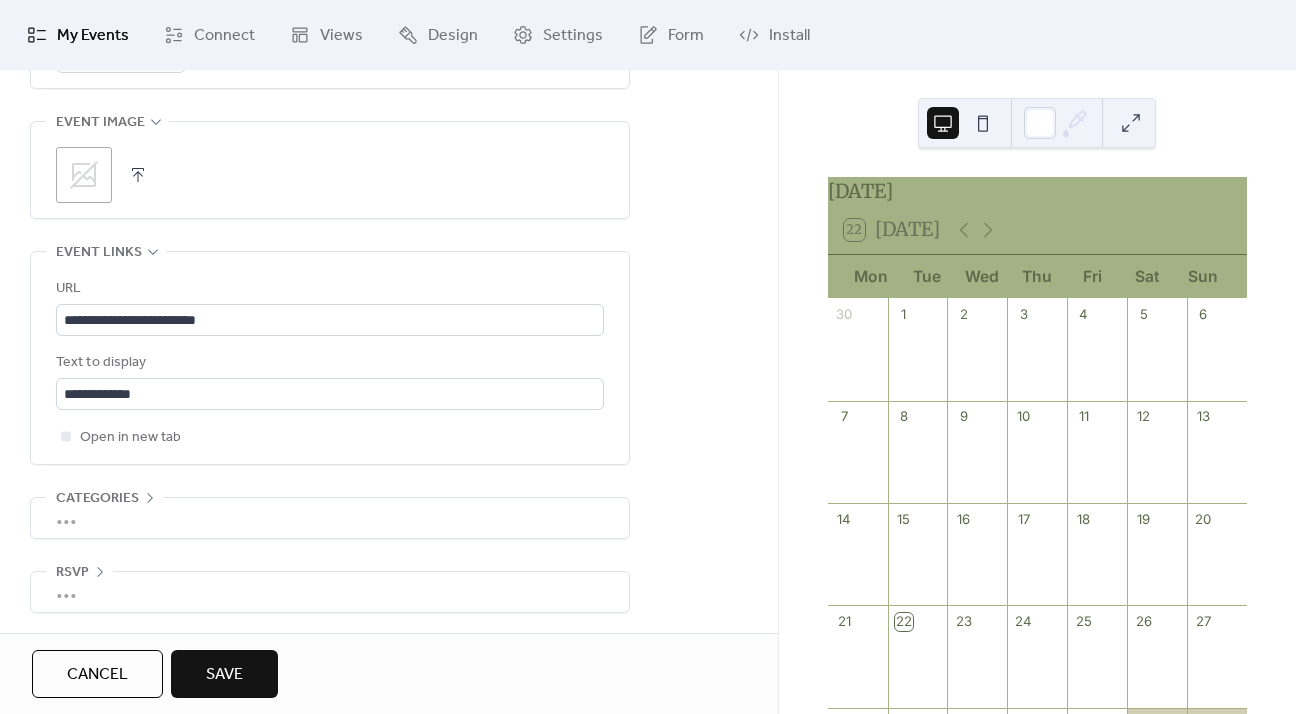 click on "Save" at bounding box center (224, 674) 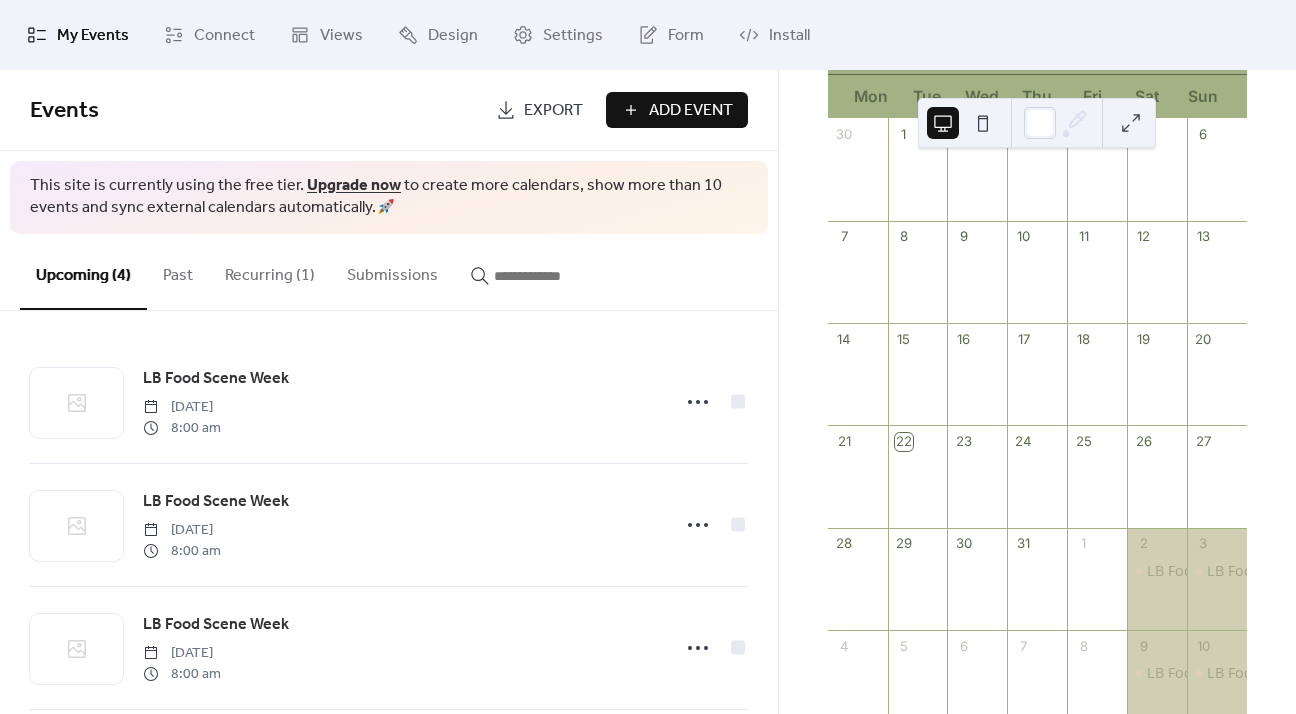 scroll, scrollTop: 59, scrollLeft: 0, axis: vertical 